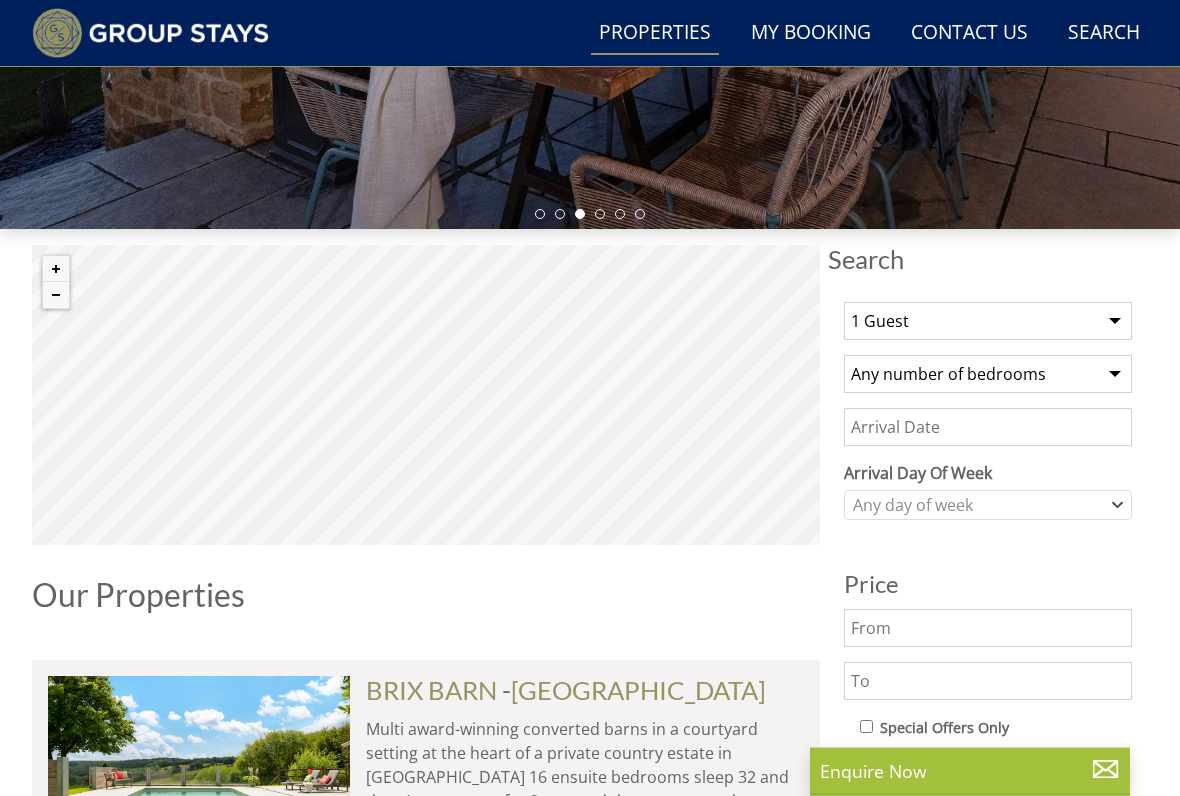 scroll, scrollTop: 544, scrollLeft: 0, axis: vertical 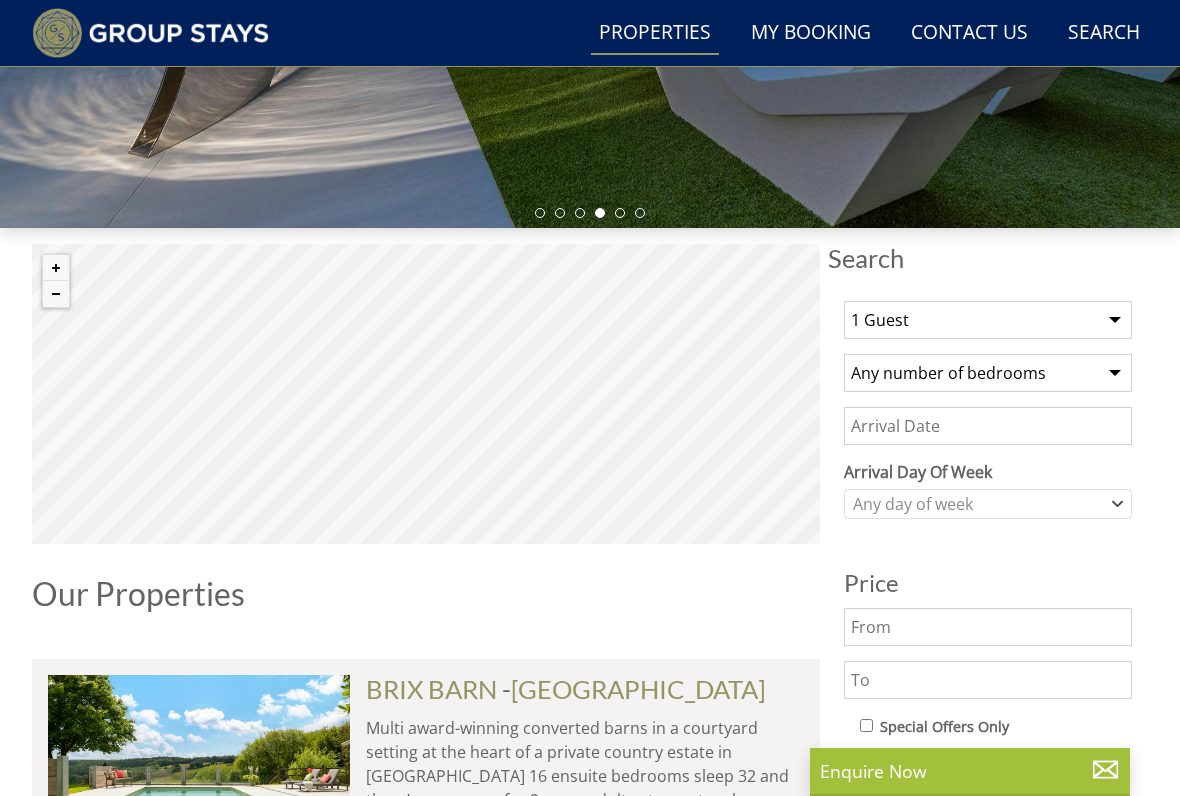 click on "Any number of bedrooms
4 Bedrooms
5 Bedrooms
6 Bedrooms
7 Bedrooms
8 Bedrooms
9 Bedrooms
10 Bedrooms
11 Bedrooms
12 Bedrooms
13 Bedrooms
14 Bedrooms
15 Bedrooms
16 Bedrooms" at bounding box center (988, 373) 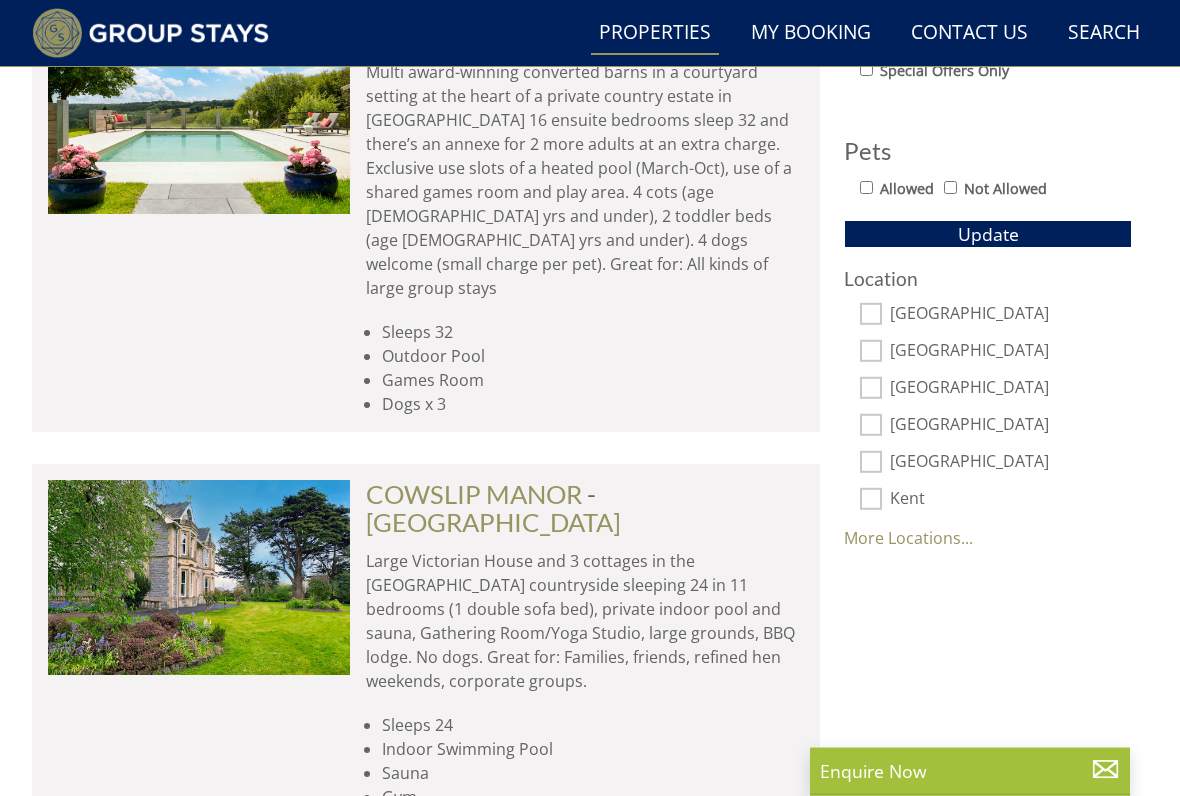 scroll, scrollTop: 1200, scrollLeft: 0, axis: vertical 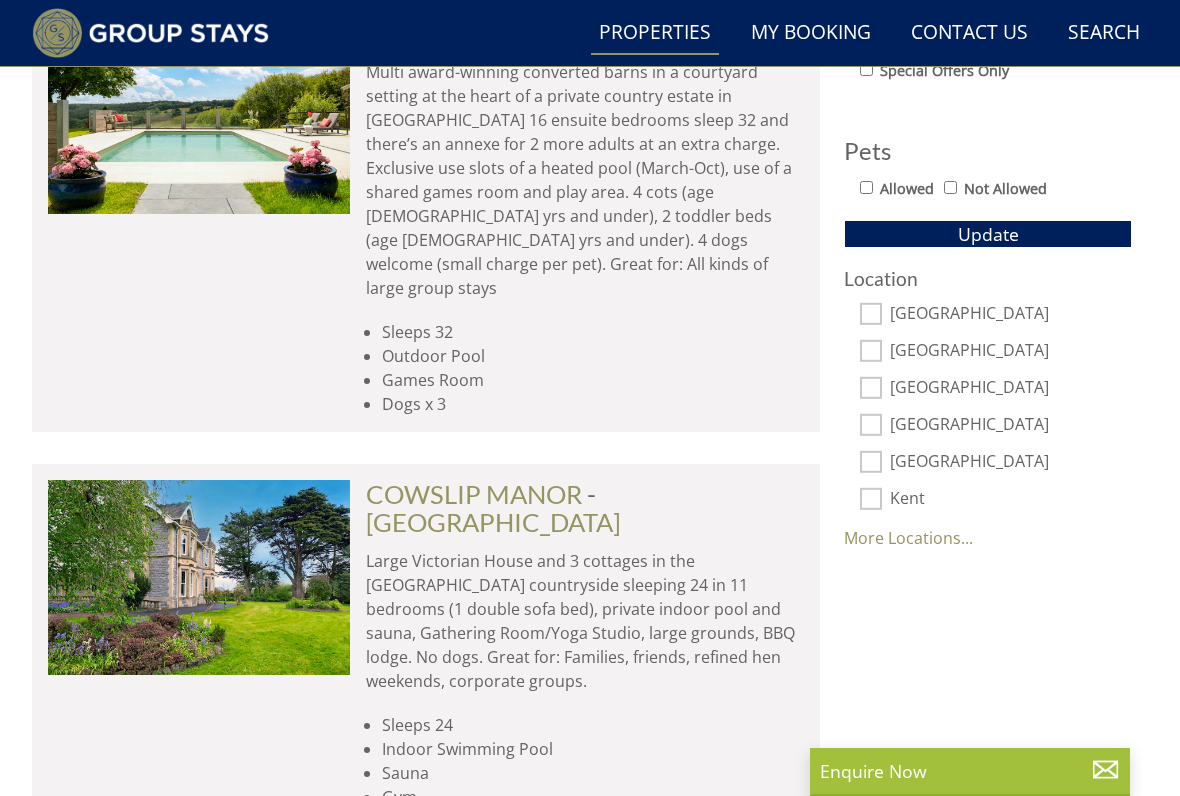 click on "[GEOGRAPHIC_DATA]" at bounding box center (871, 351) 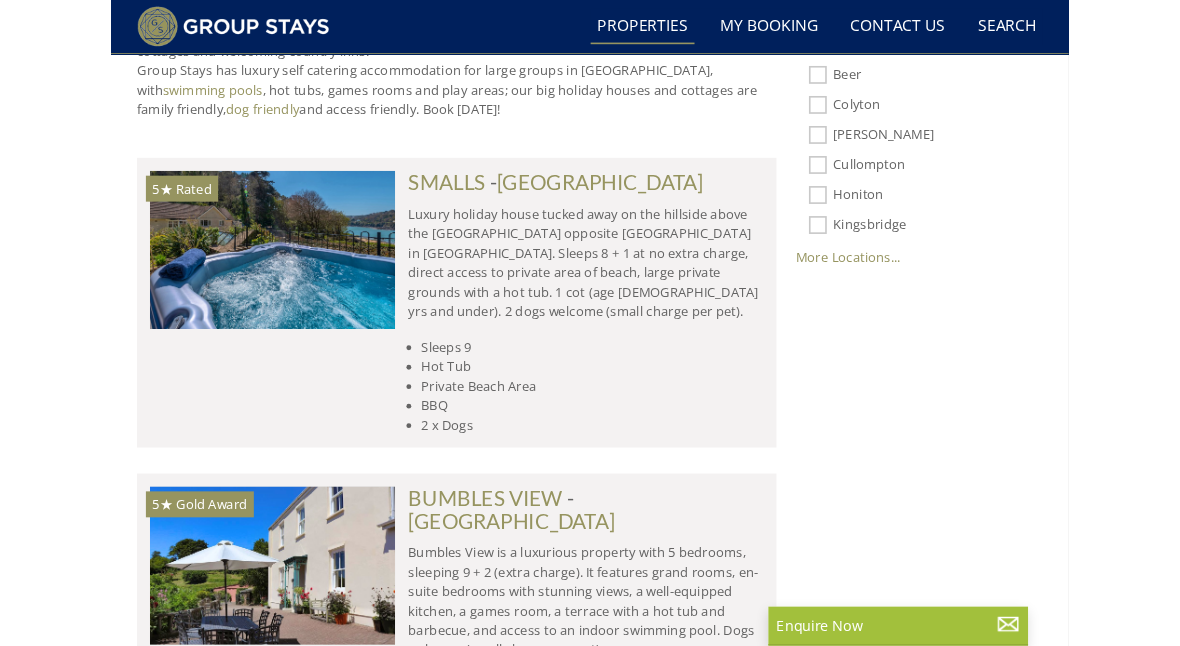 scroll, scrollTop: 1521, scrollLeft: 0, axis: vertical 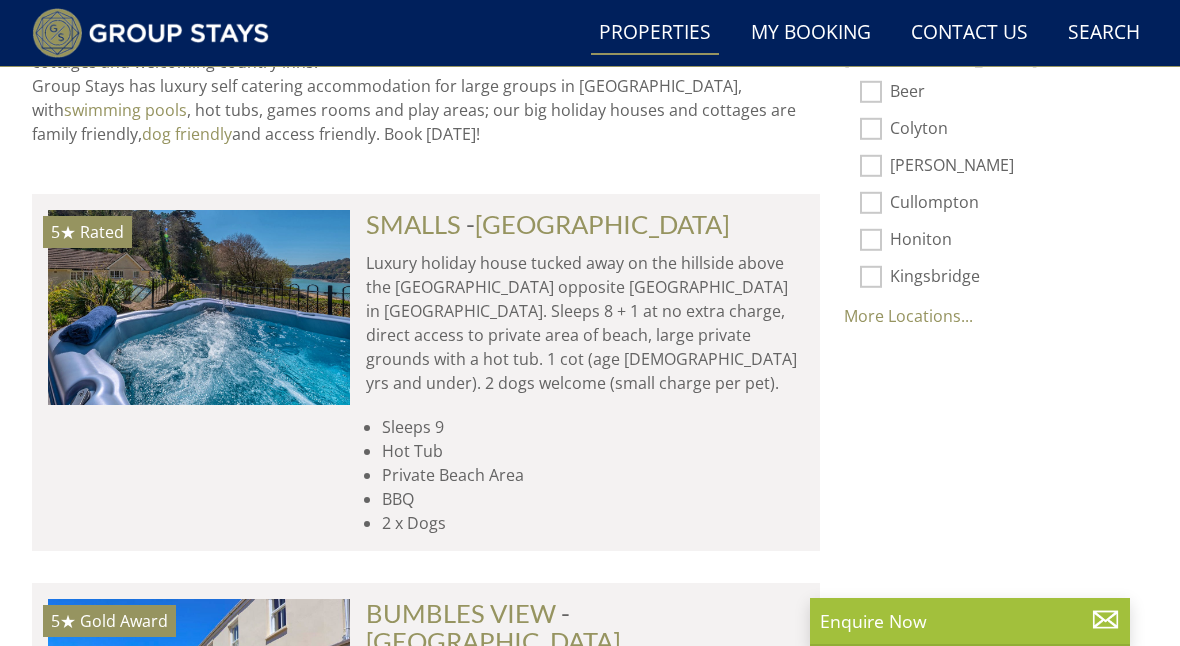 click at bounding box center (199, 307) 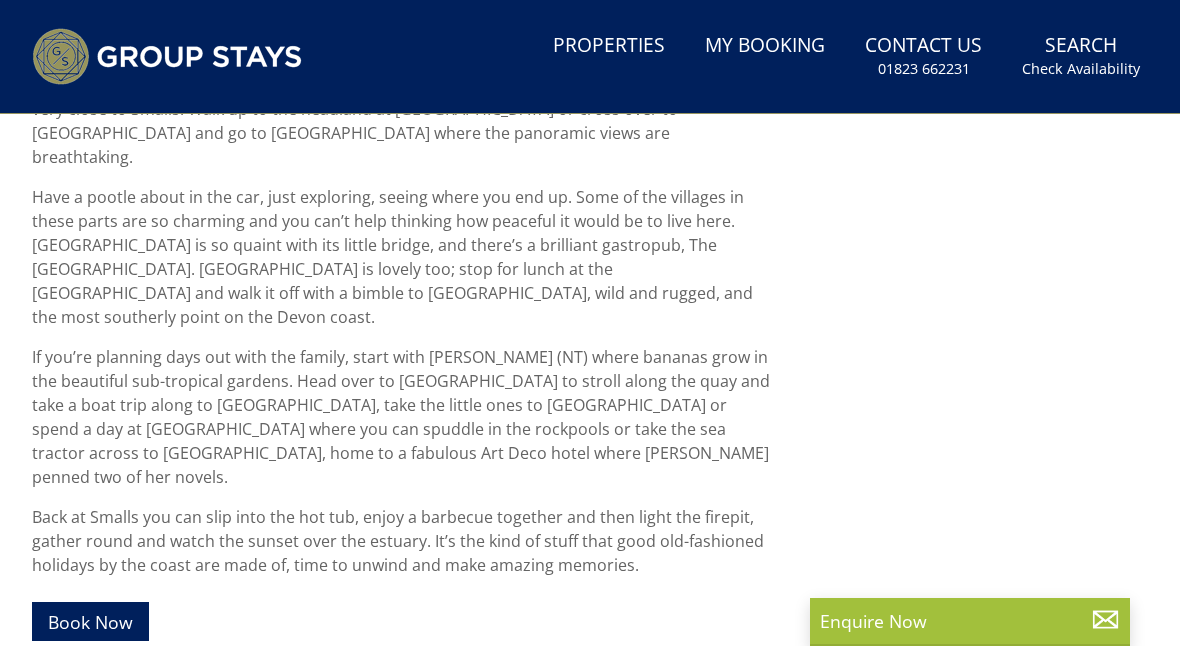 scroll, scrollTop: 0, scrollLeft: 0, axis: both 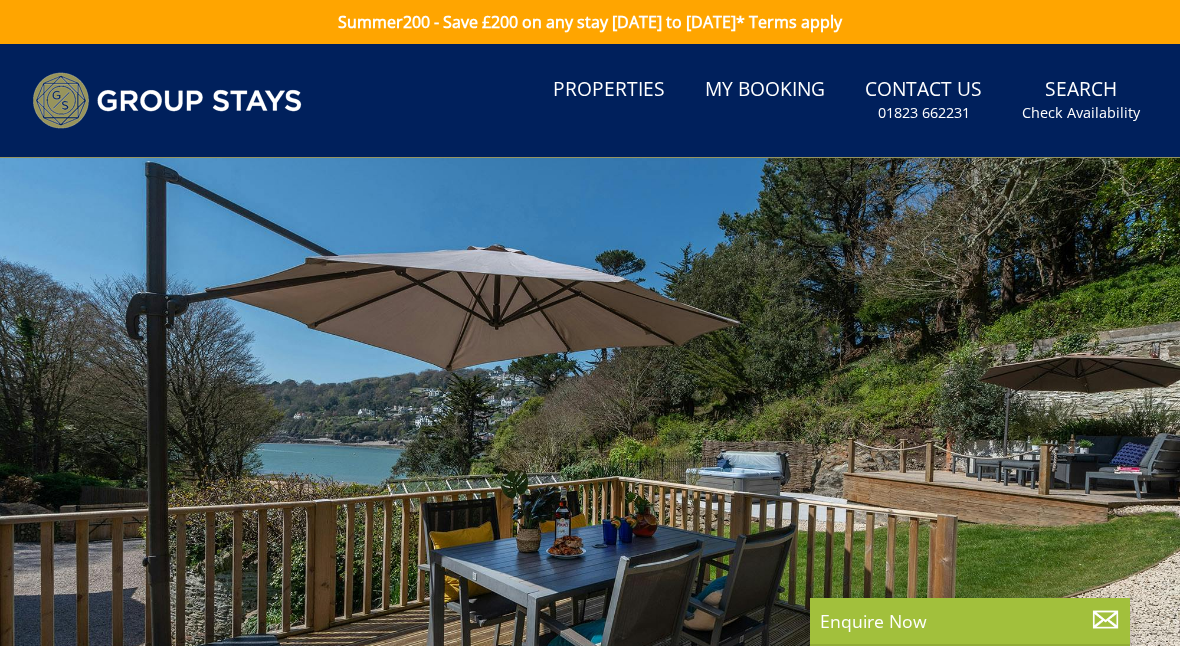 click at bounding box center [590, 488] 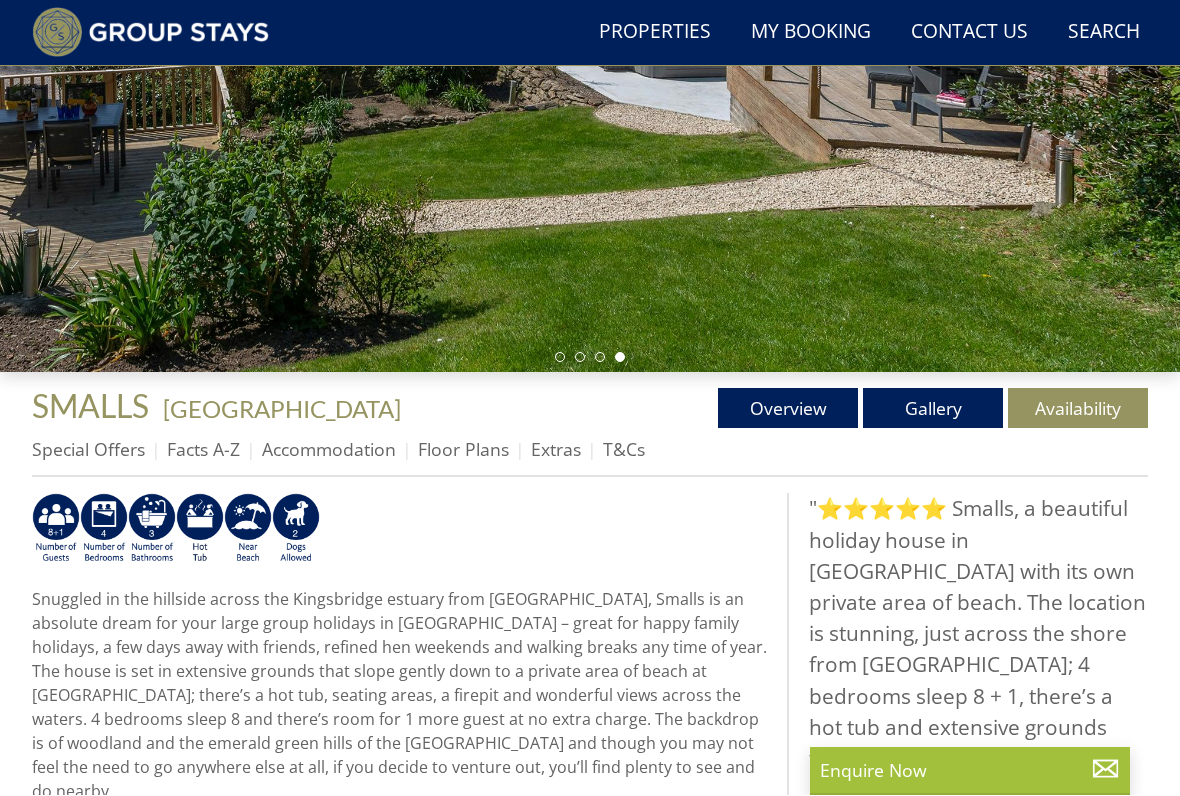 scroll, scrollTop: 400, scrollLeft: 0, axis: vertical 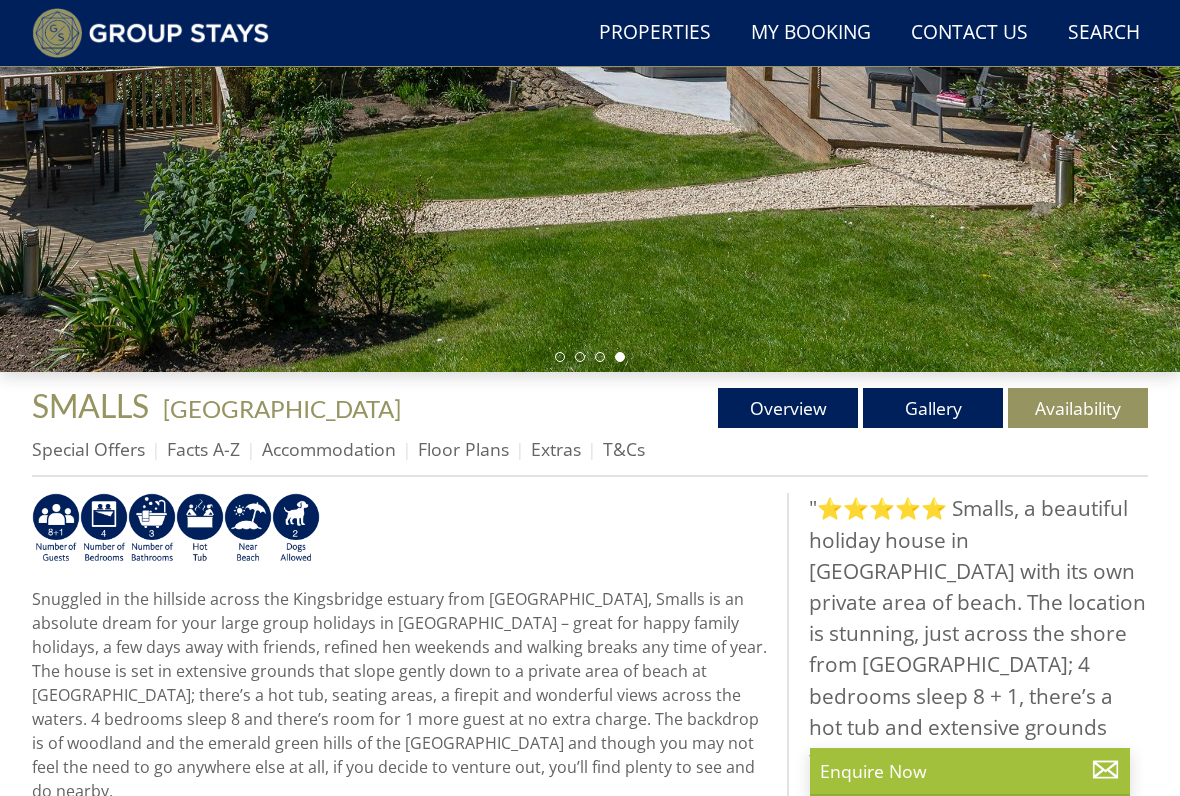 click on "Gallery" at bounding box center [933, 408] 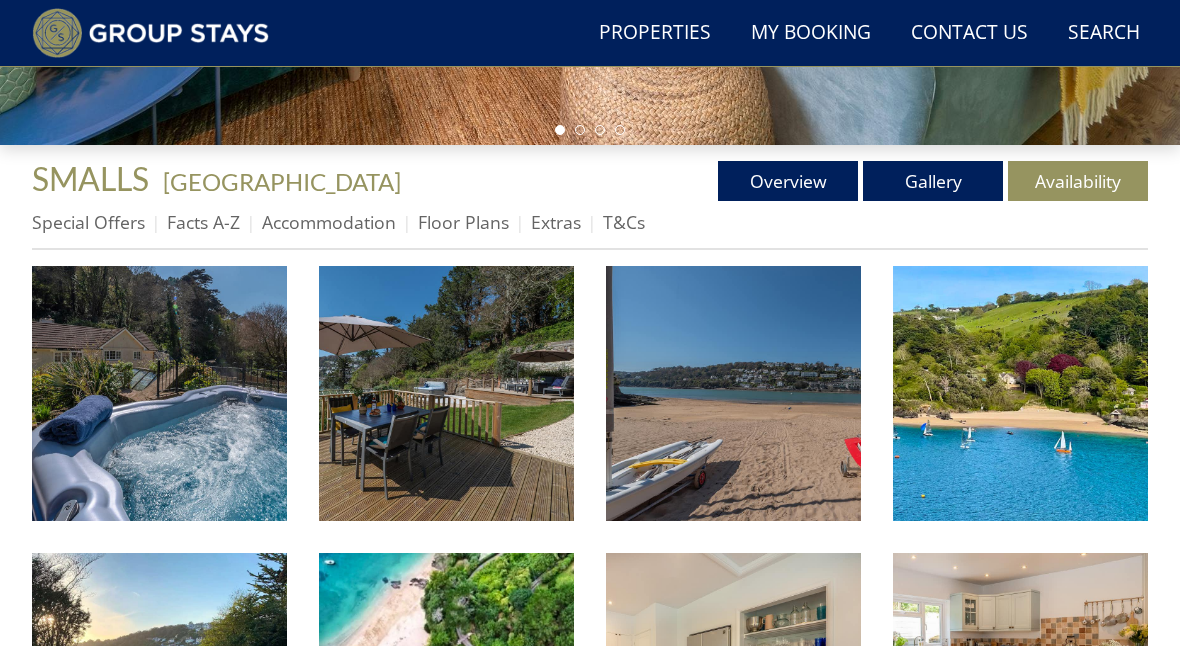 scroll, scrollTop: 627, scrollLeft: 0, axis: vertical 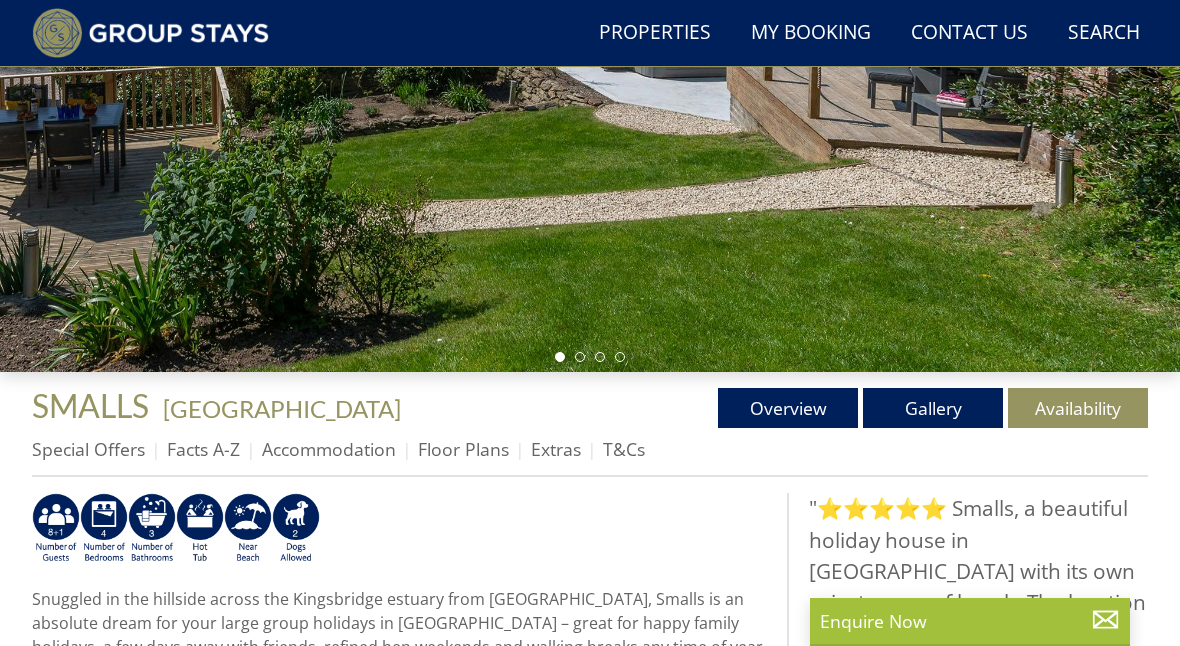 click on "Availability" at bounding box center [1078, 408] 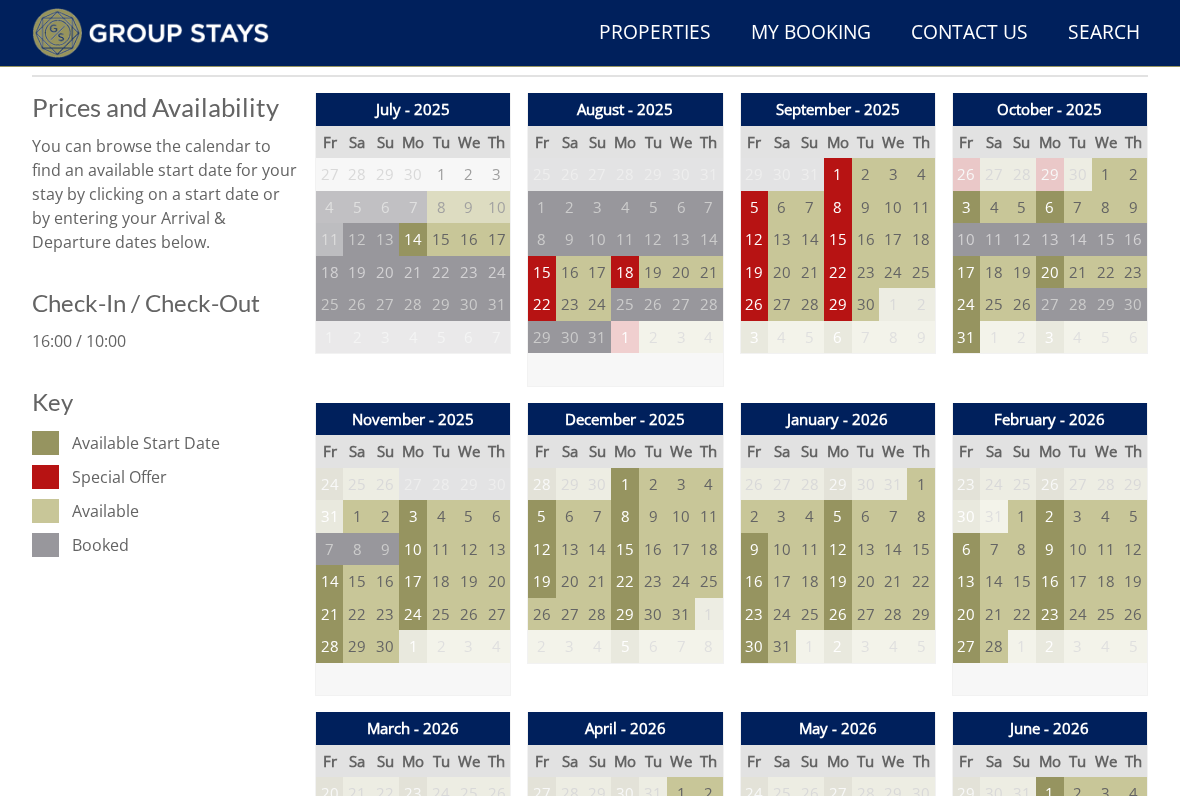 scroll, scrollTop: 799, scrollLeft: 0, axis: vertical 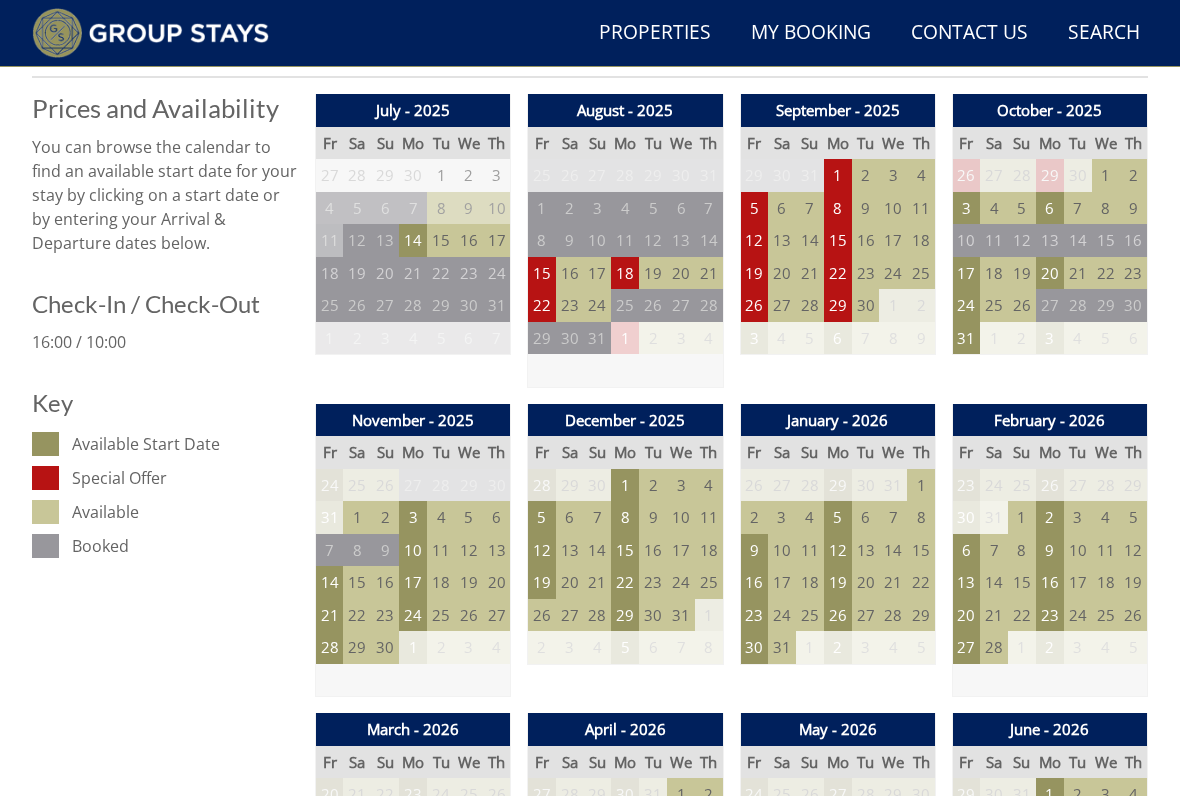 click on "1" at bounding box center (838, 175) 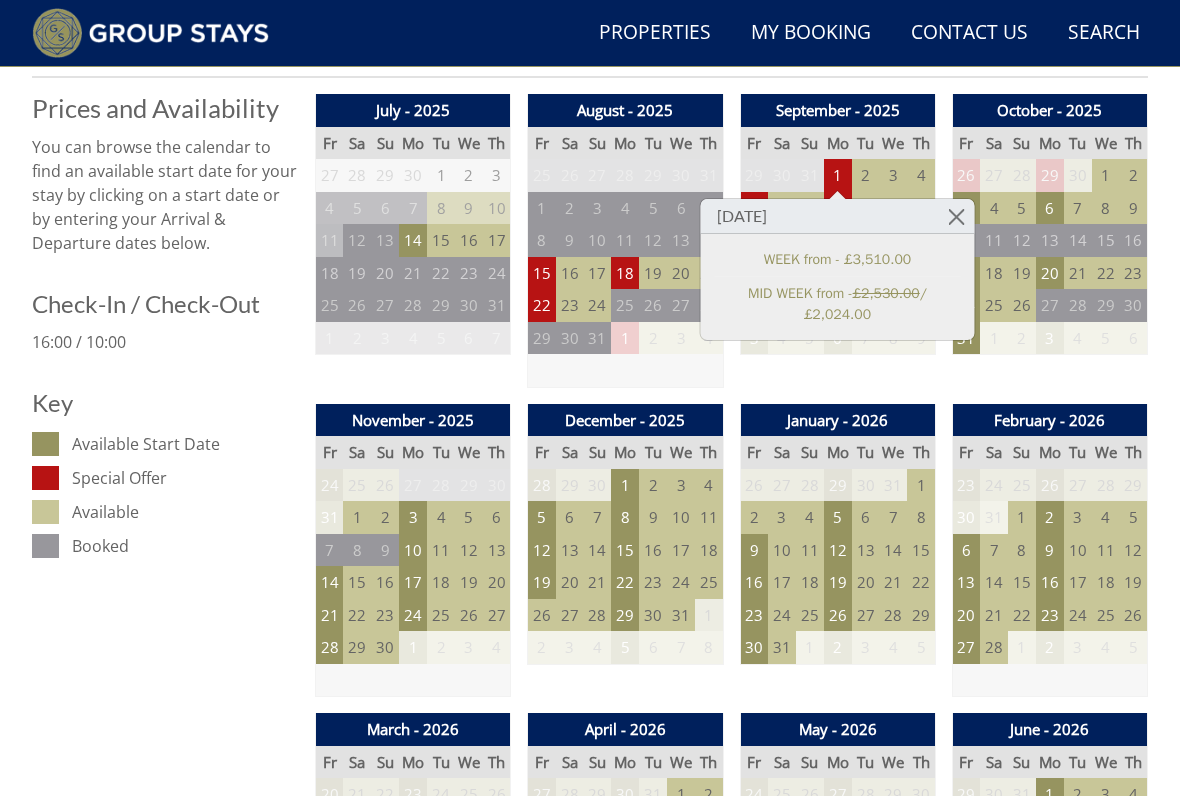 click at bounding box center [956, 216] 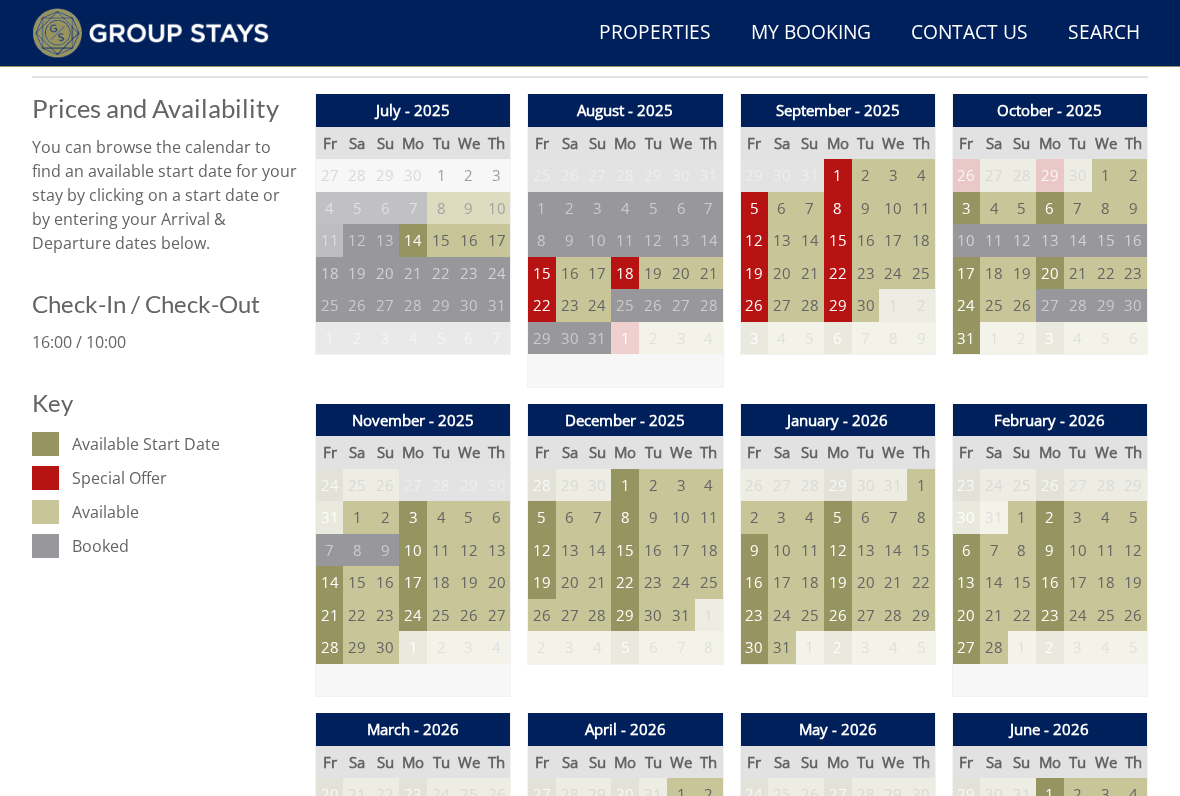 click on "18" at bounding box center [625, 273] 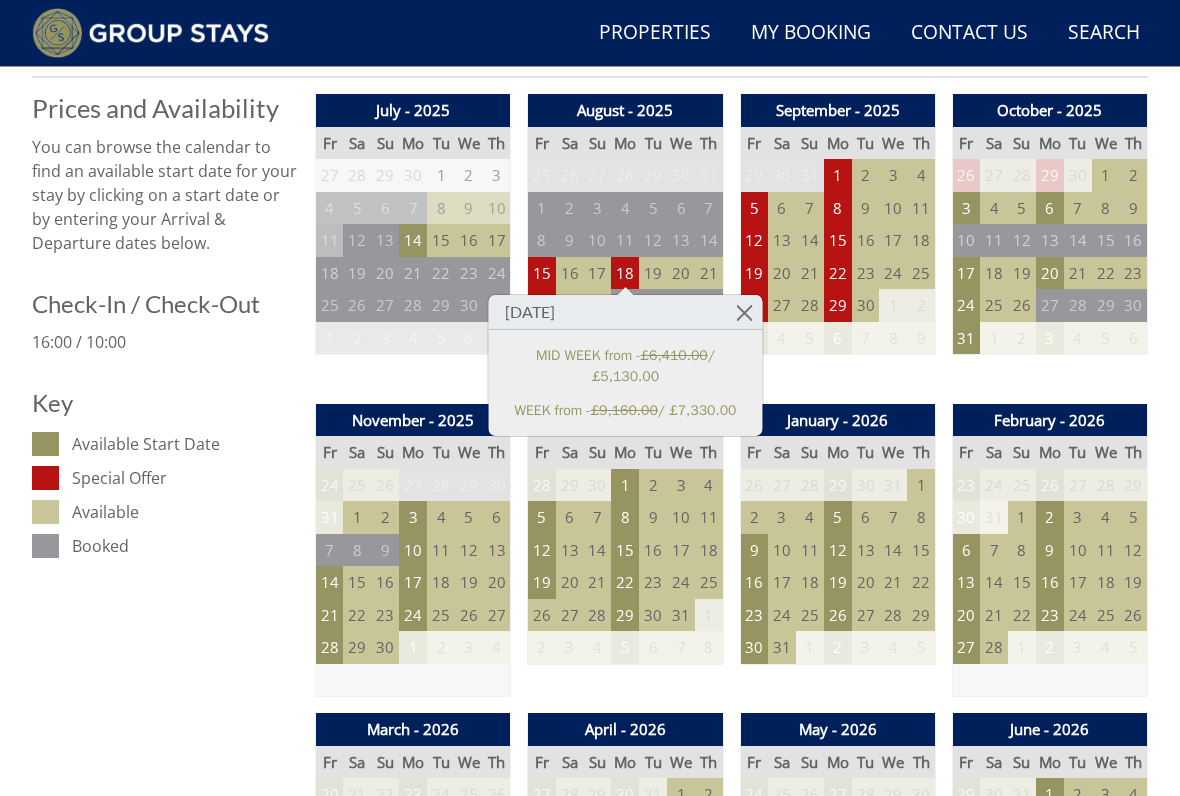 click at bounding box center [744, 312] 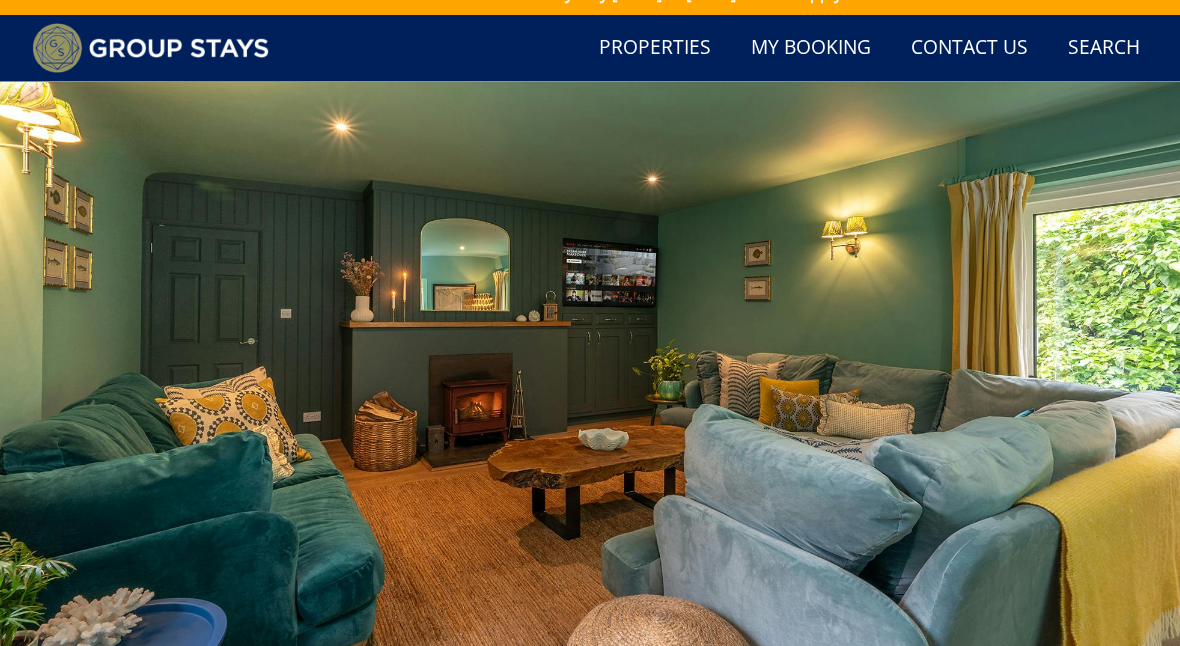 scroll, scrollTop: 0, scrollLeft: 0, axis: both 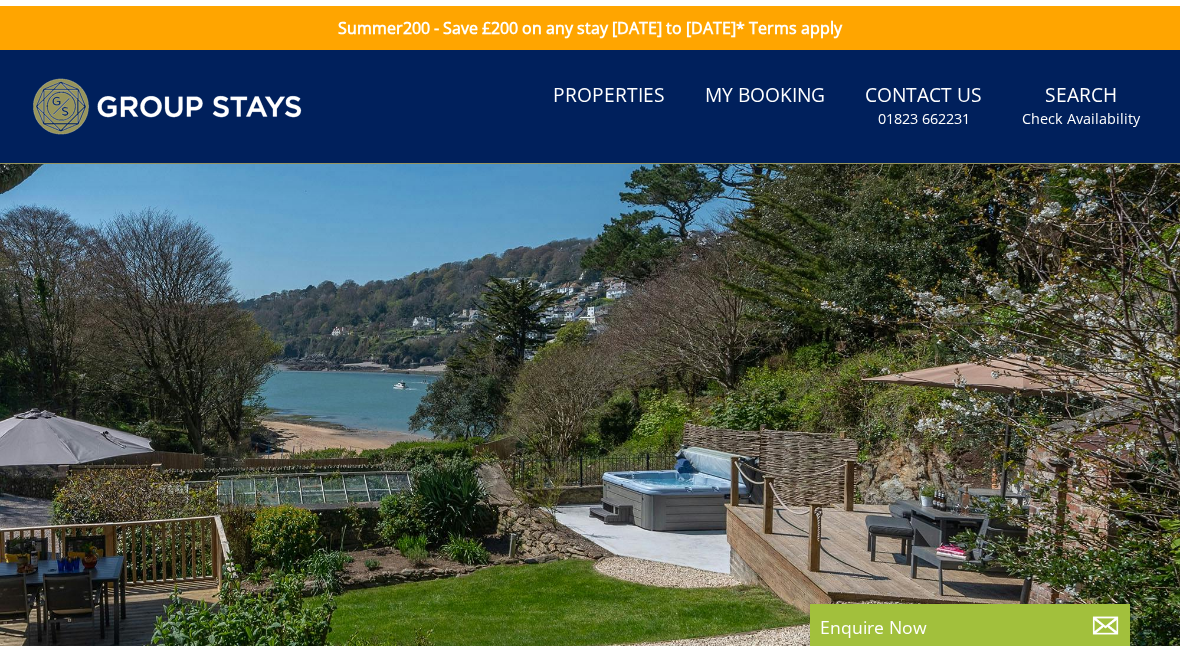 select on "4" 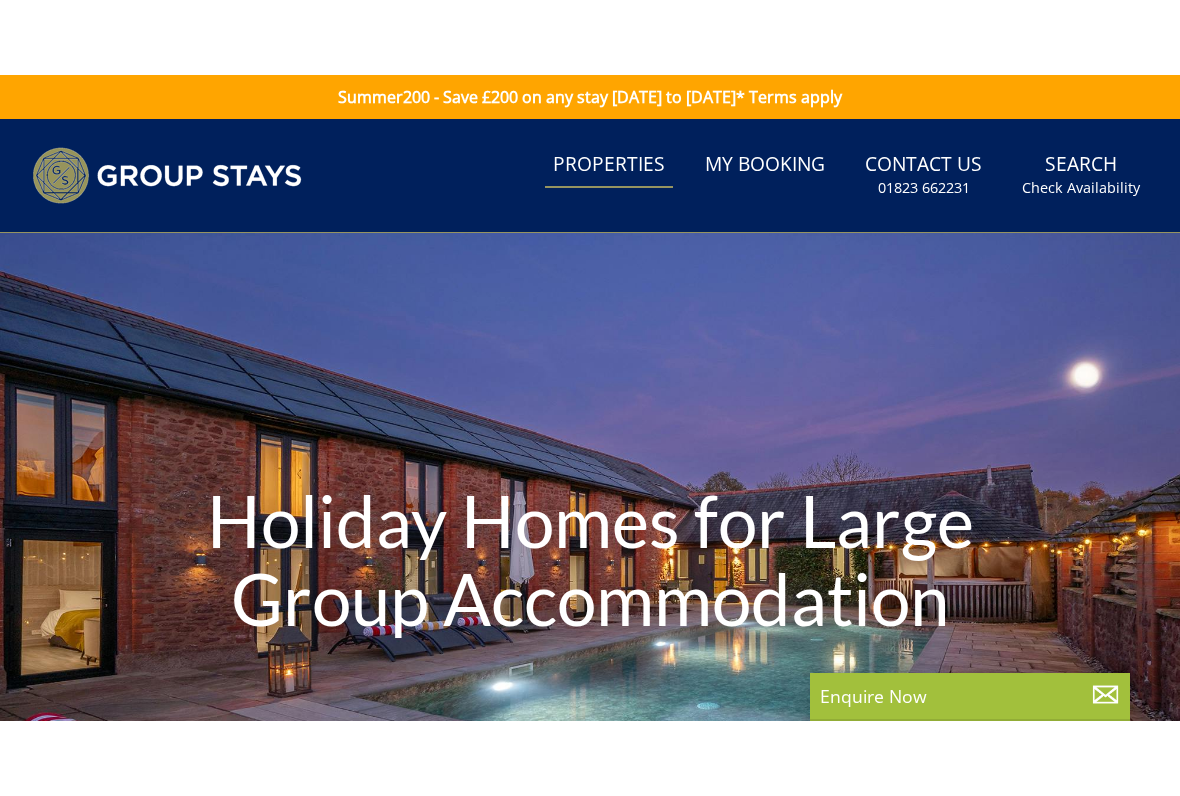 scroll, scrollTop: 274, scrollLeft: 0, axis: vertical 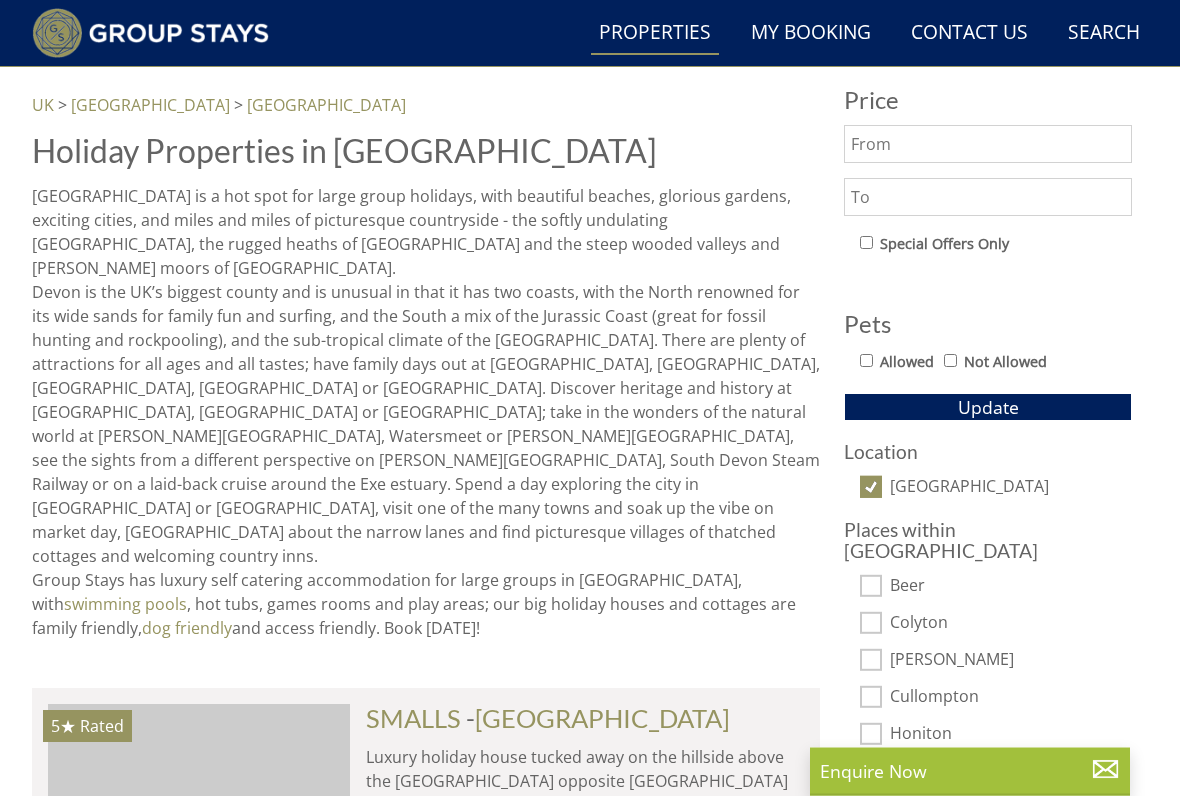 click on "[GEOGRAPHIC_DATA]" at bounding box center (871, 488) 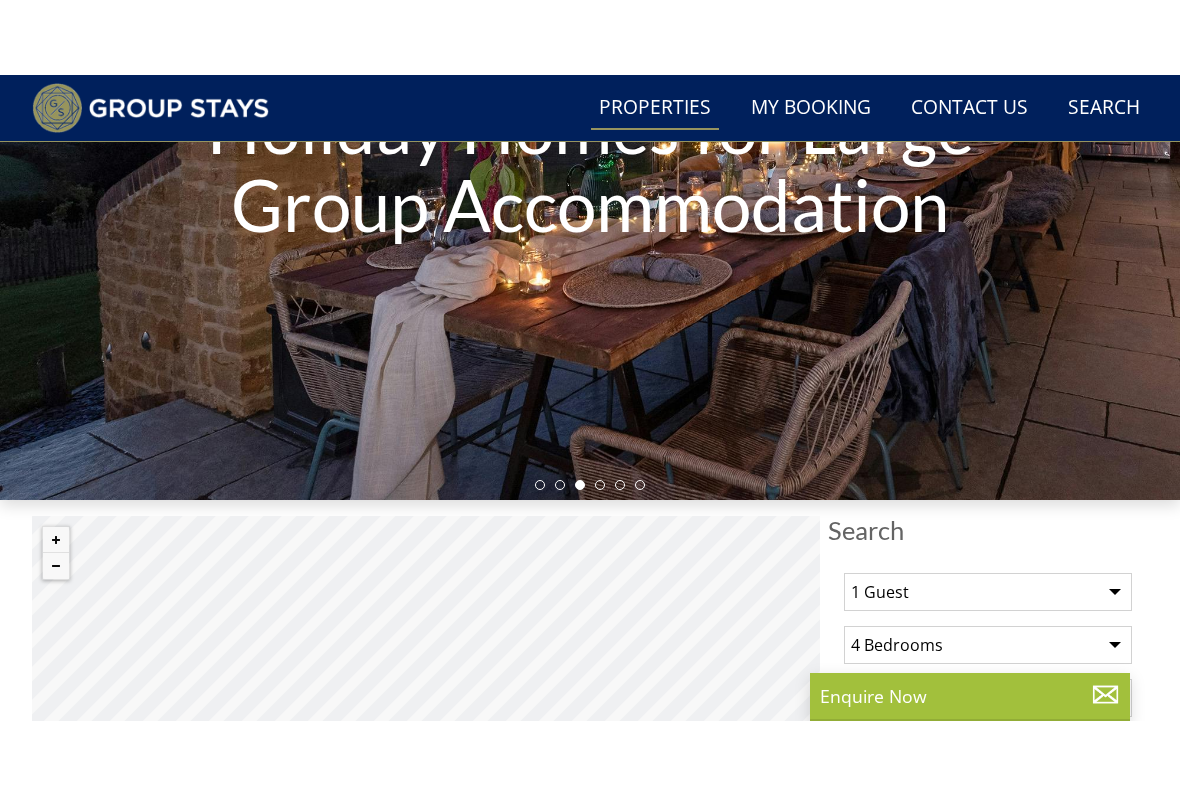 scroll, scrollTop: 401, scrollLeft: 0, axis: vertical 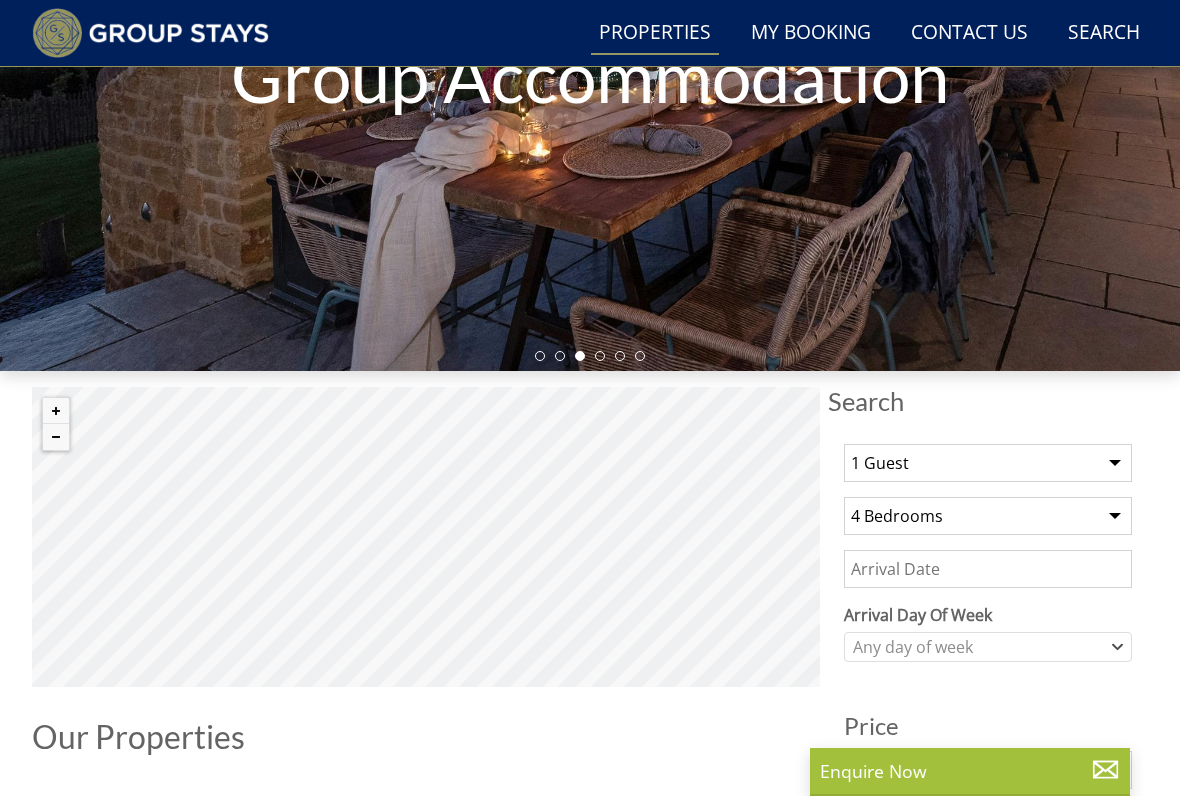 click on "Any number of bedrooms
4 Bedrooms
5 Bedrooms
6 Bedrooms
7 Bedrooms
8 Bedrooms
9 Bedrooms
10 Bedrooms
11 Bedrooms
12 Bedrooms
13 Bedrooms
14 Bedrooms
15 Bedrooms
16 Bedrooms" at bounding box center (988, 516) 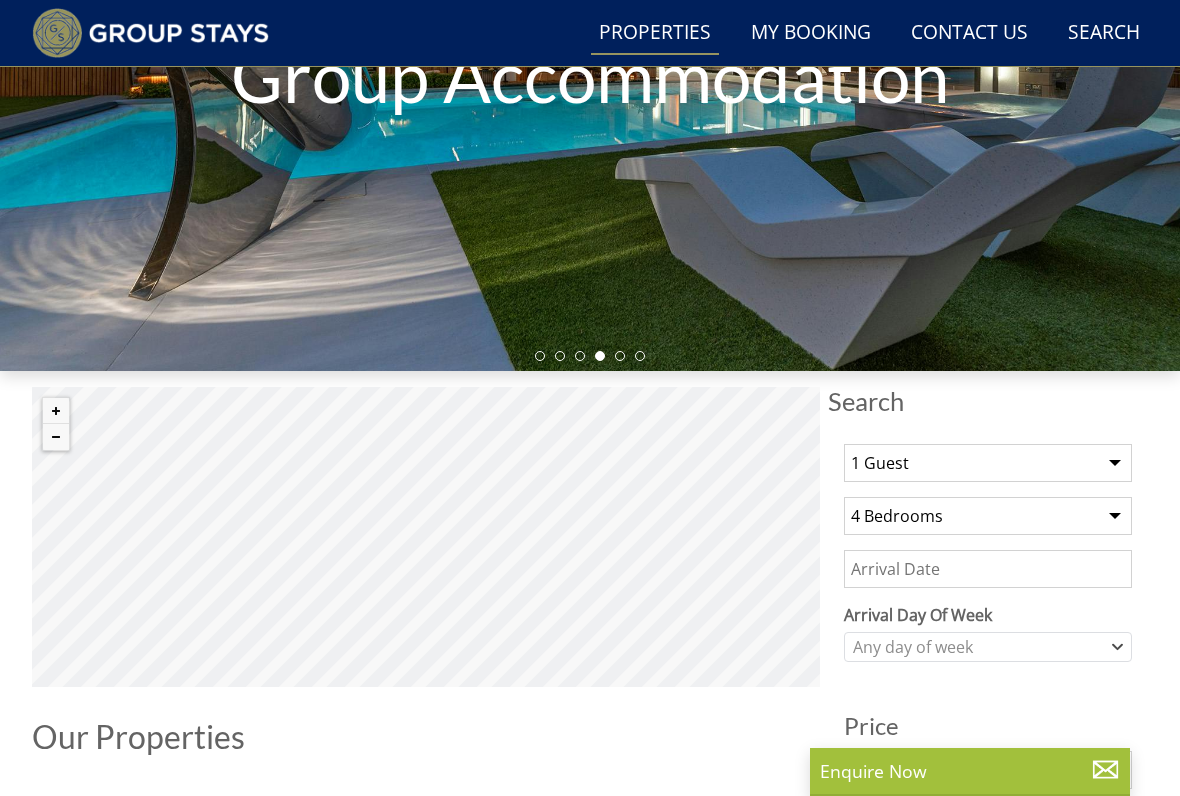 select on "10" 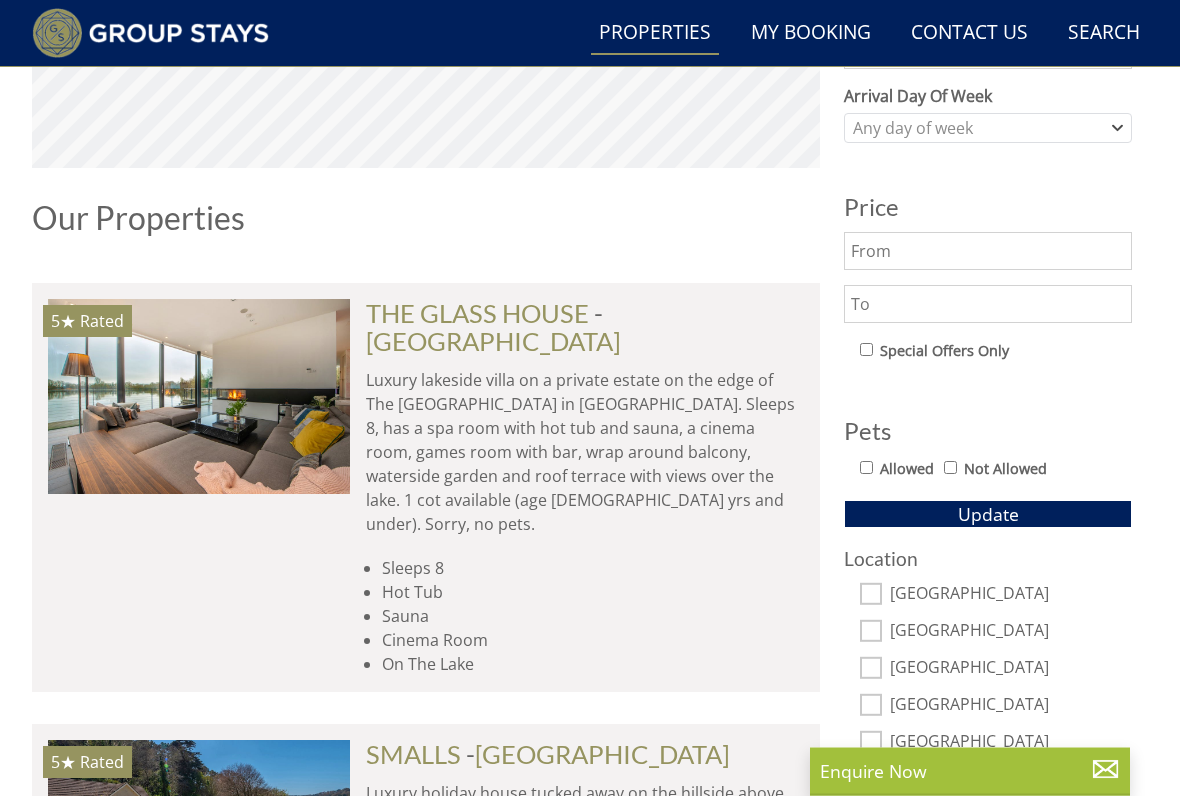 scroll, scrollTop: 928, scrollLeft: 0, axis: vertical 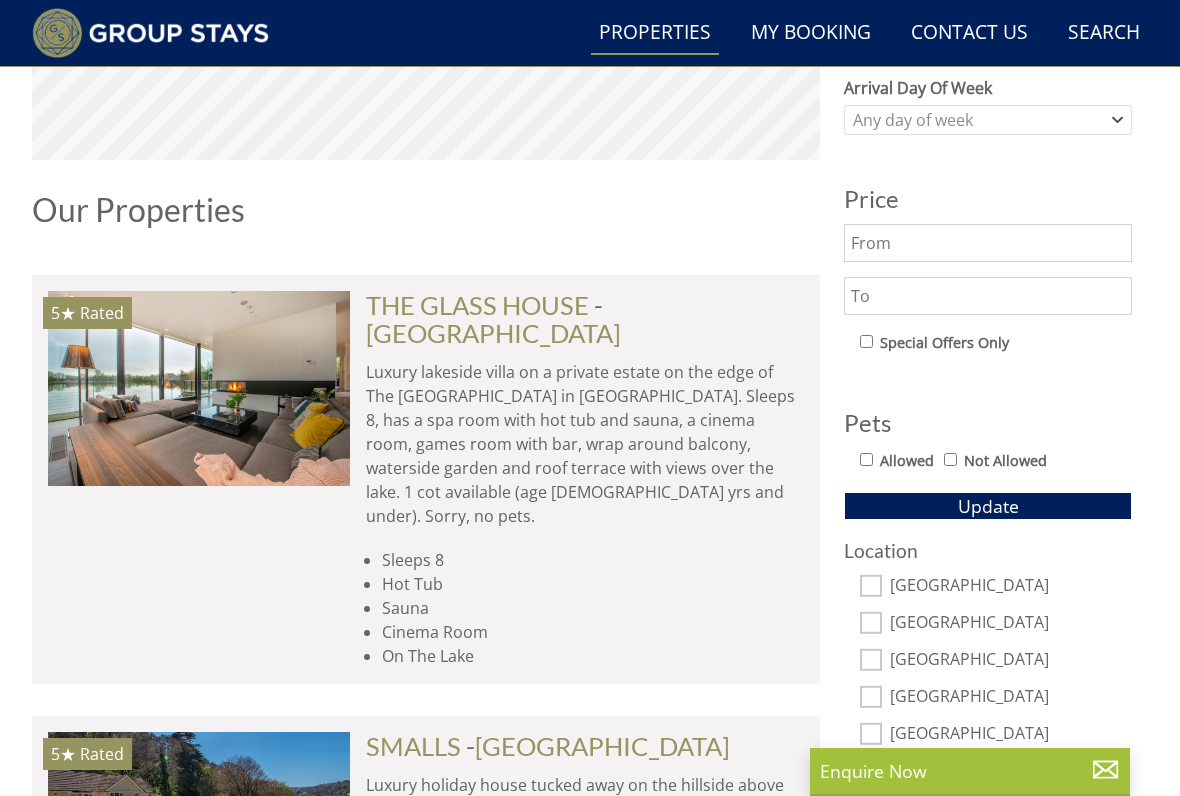 click on "Update" at bounding box center [988, 506] 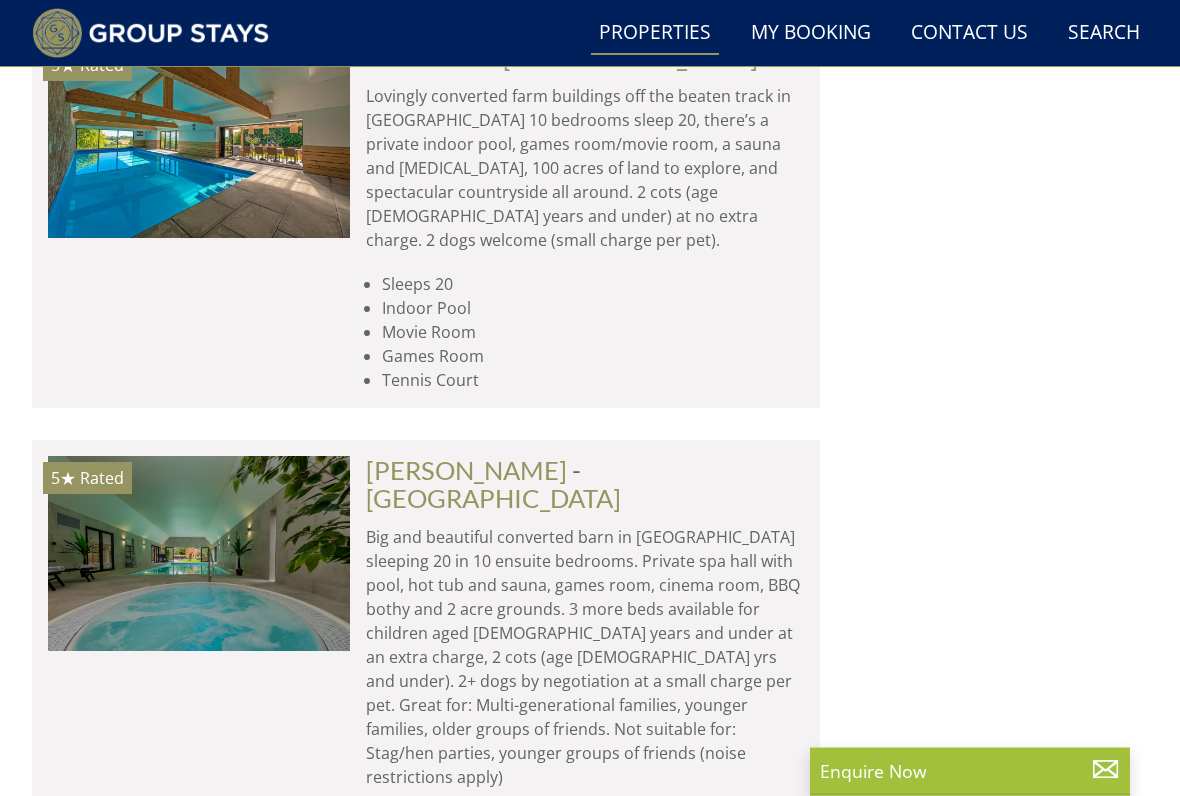 scroll, scrollTop: 2074, scrollLeft: 0, axis: vertical 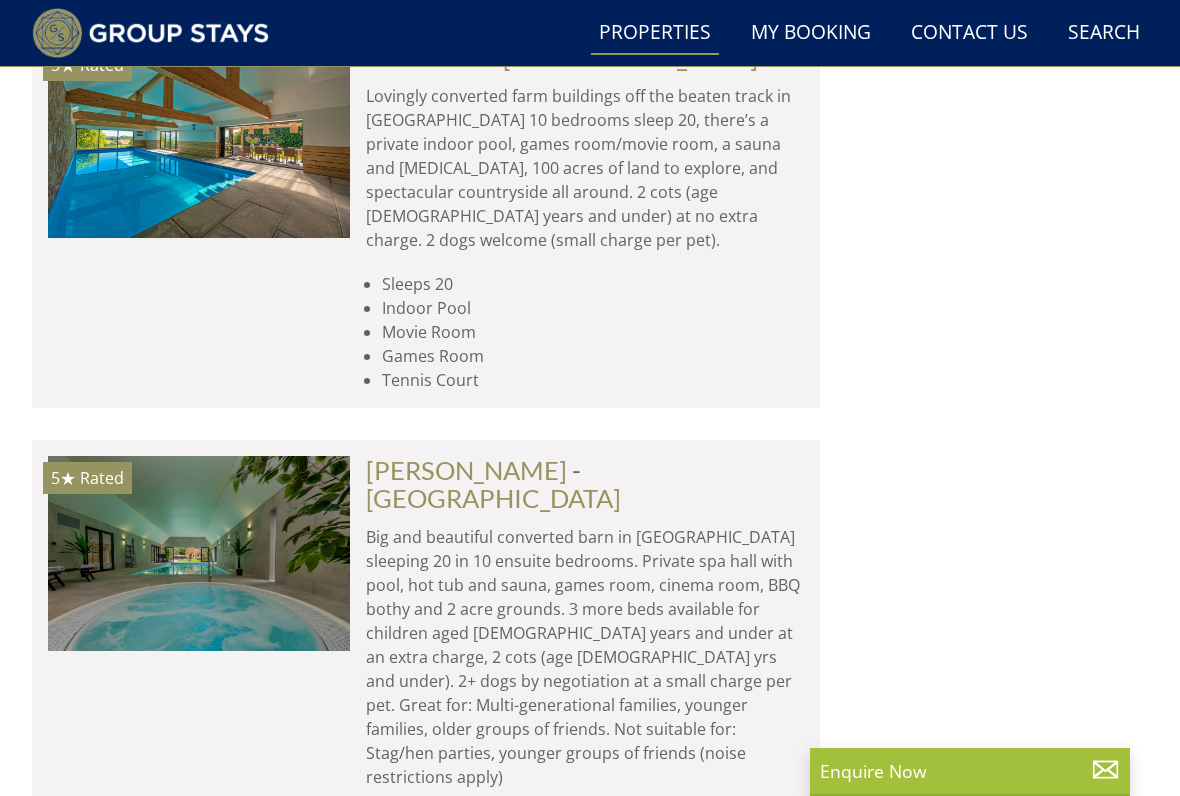 click at bounding box center [199, 553] 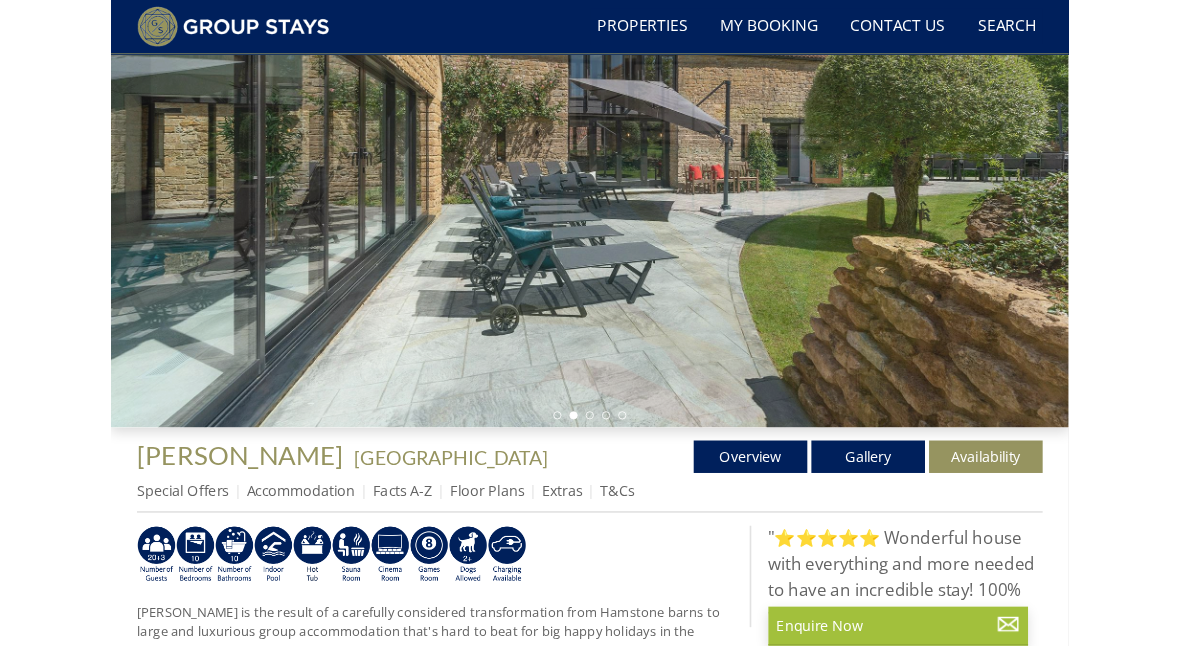 scroll, scrollTop: 248, scrollLeft: 0, axis: vertical 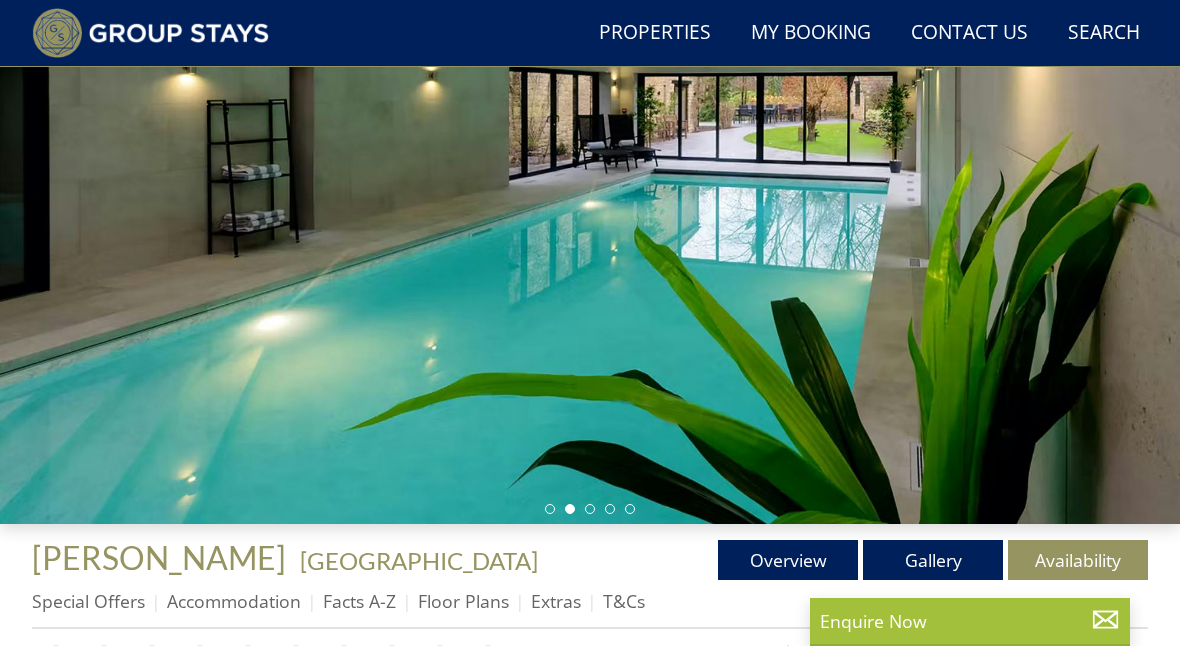 click on "Gallery" at bounding box center [933, 560] 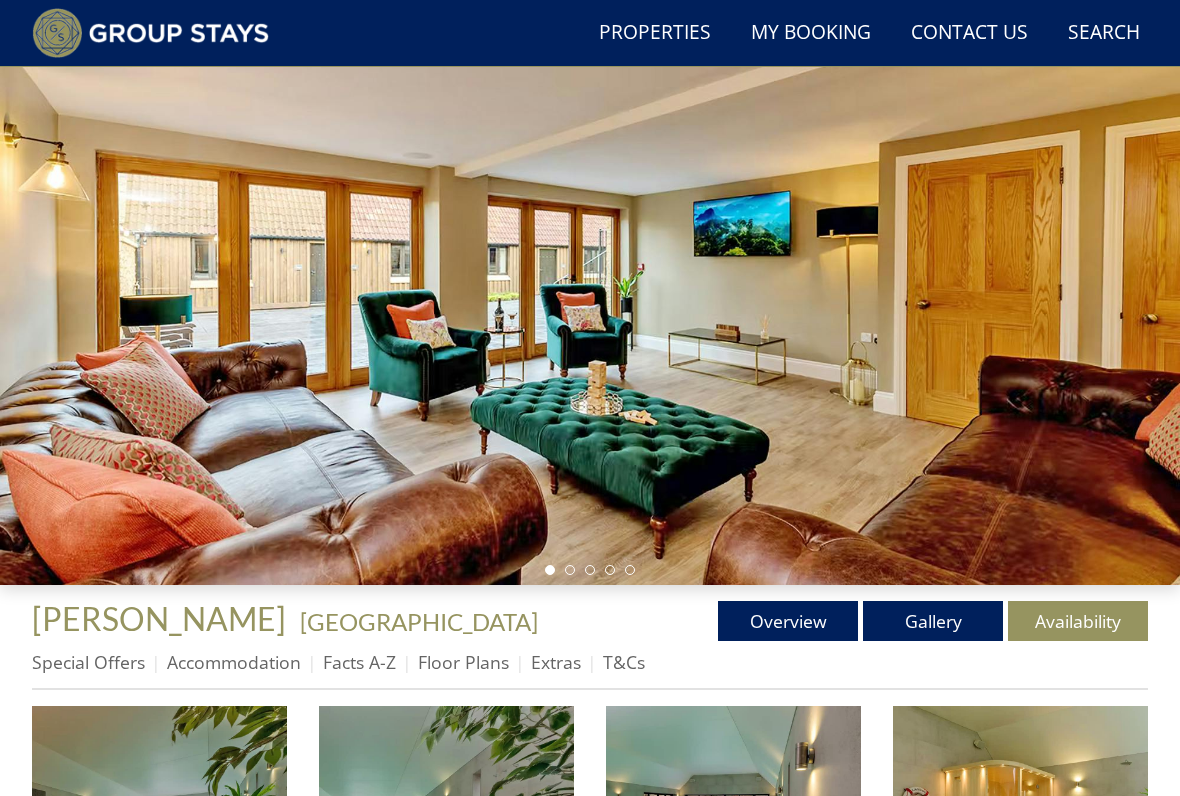 scroll, scrollTop: 223, scrollLeft: 0, axis: vertical 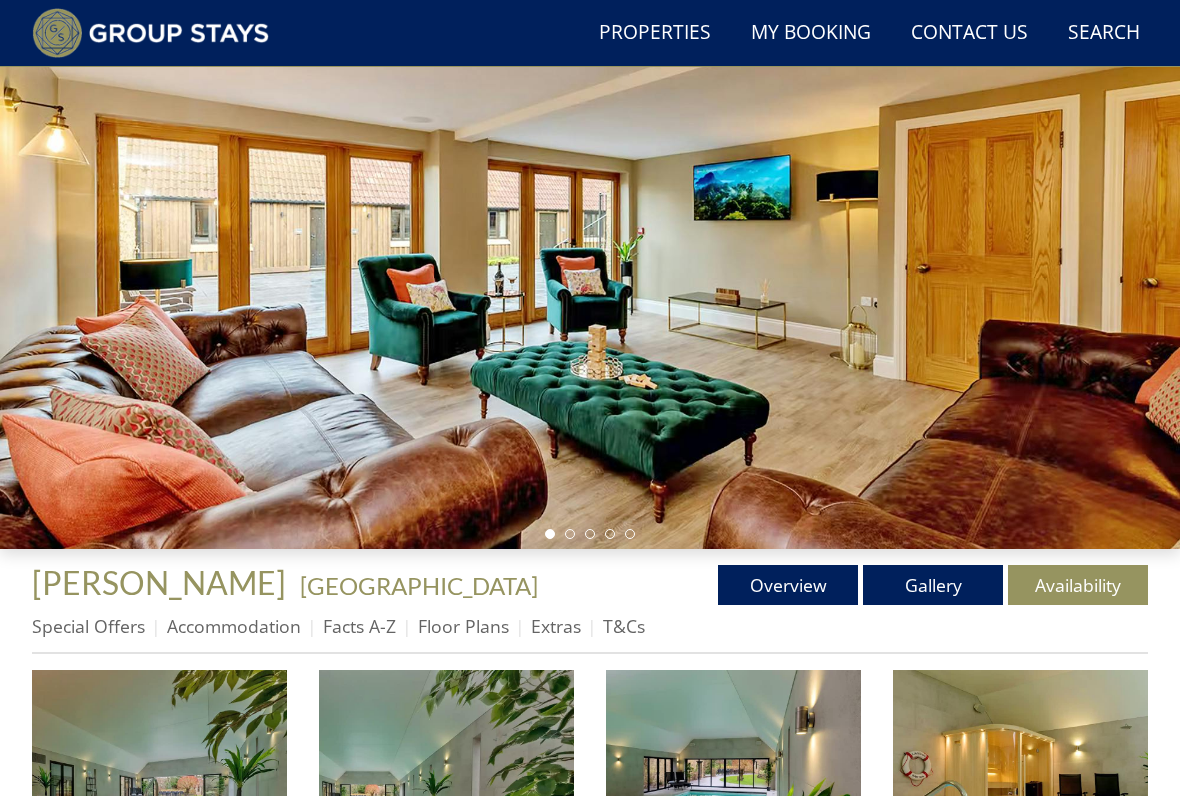 click on "Special Offers
Accommodation
Facts A-Z
Floor Plans
Extras
T&Cs" at bounding box center [590, 631] 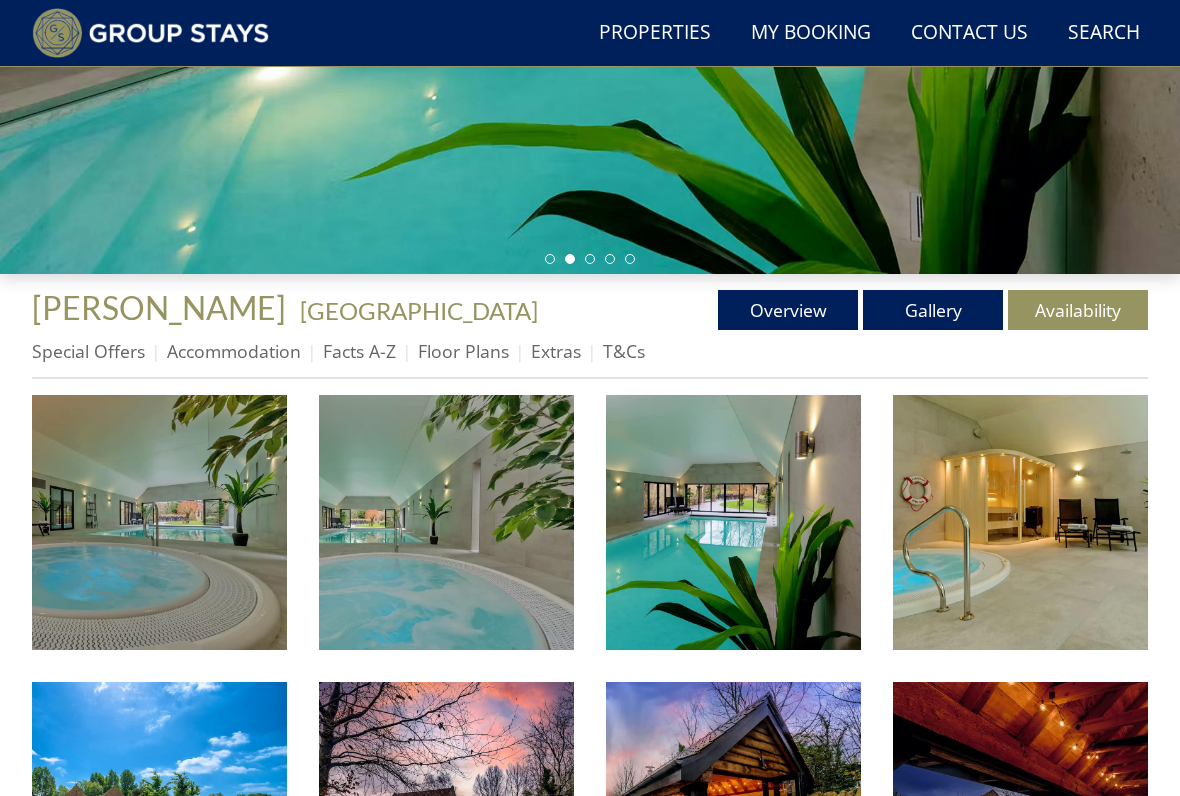 scroll, scrollTop: 498, scrollLeft: 0, axis: vertical 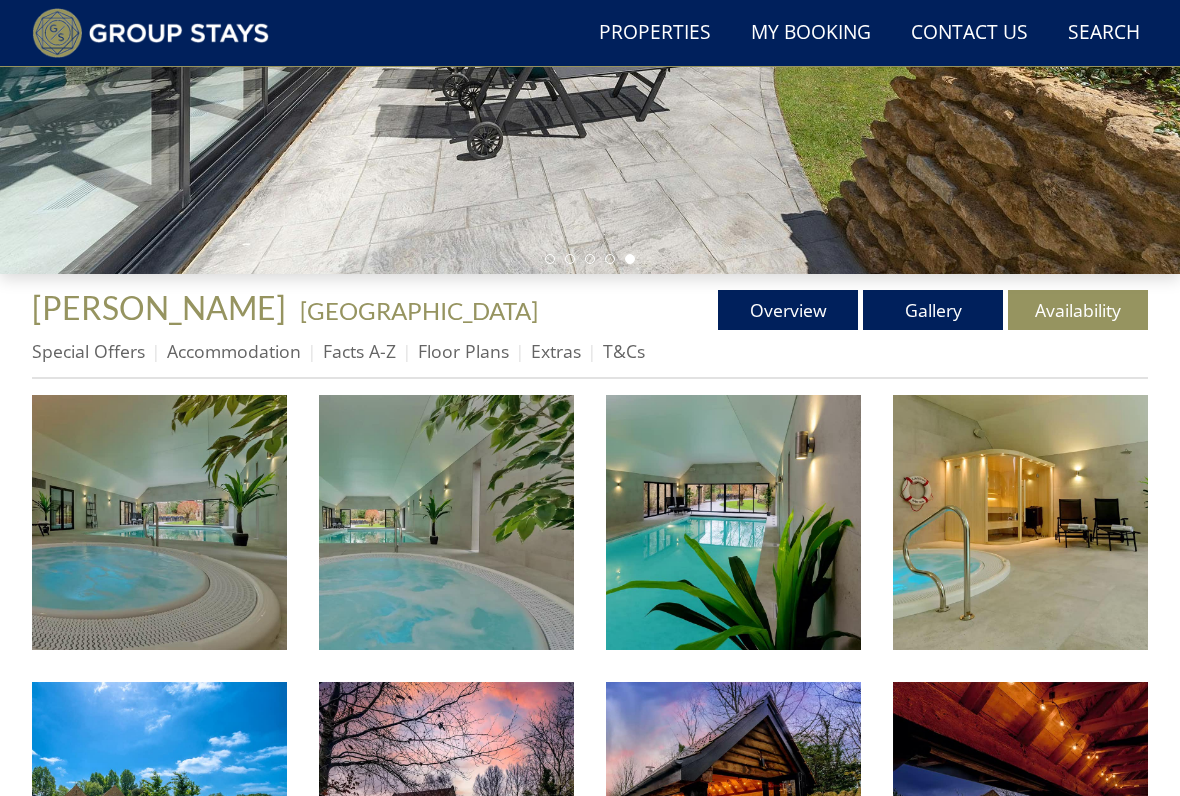 click on "Overview" at bounding box center [788, 310] 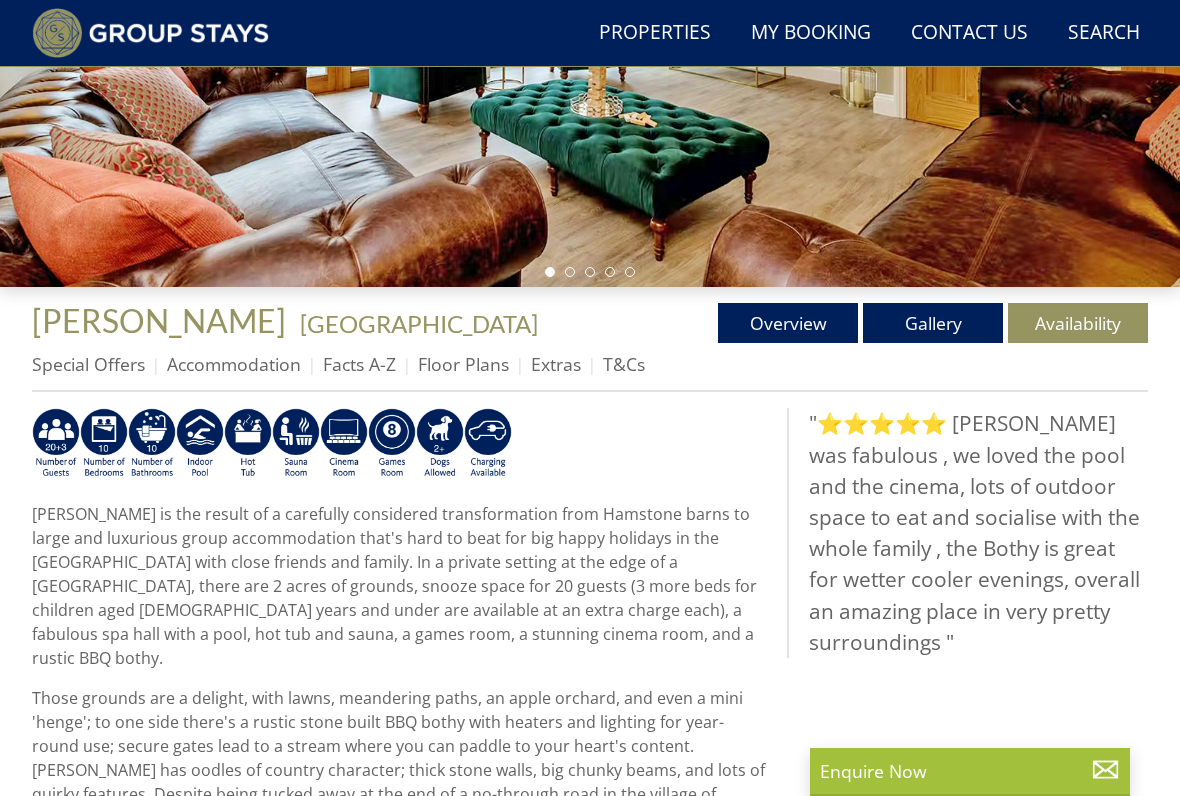 scroll, scrollTop: 557, scrollLeft: 0, axis: vertical 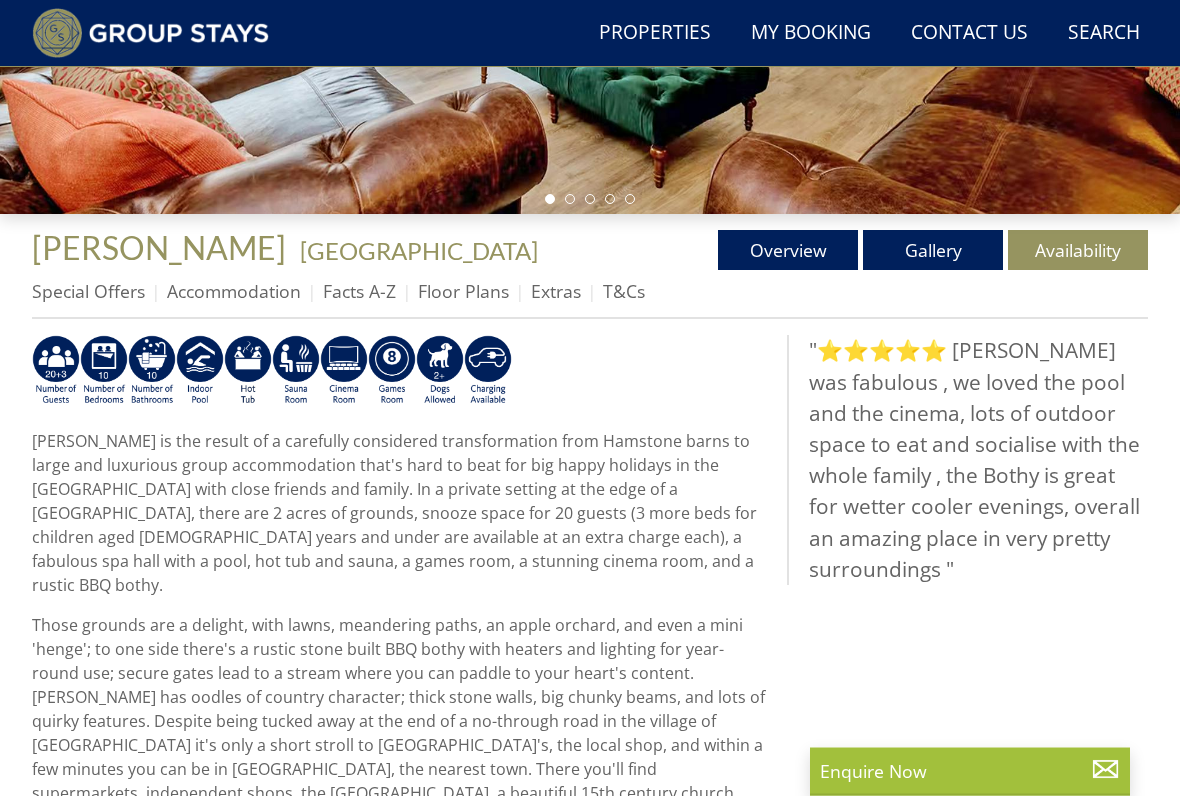 click on "Floor Plans" at bounding box center (463, 292) 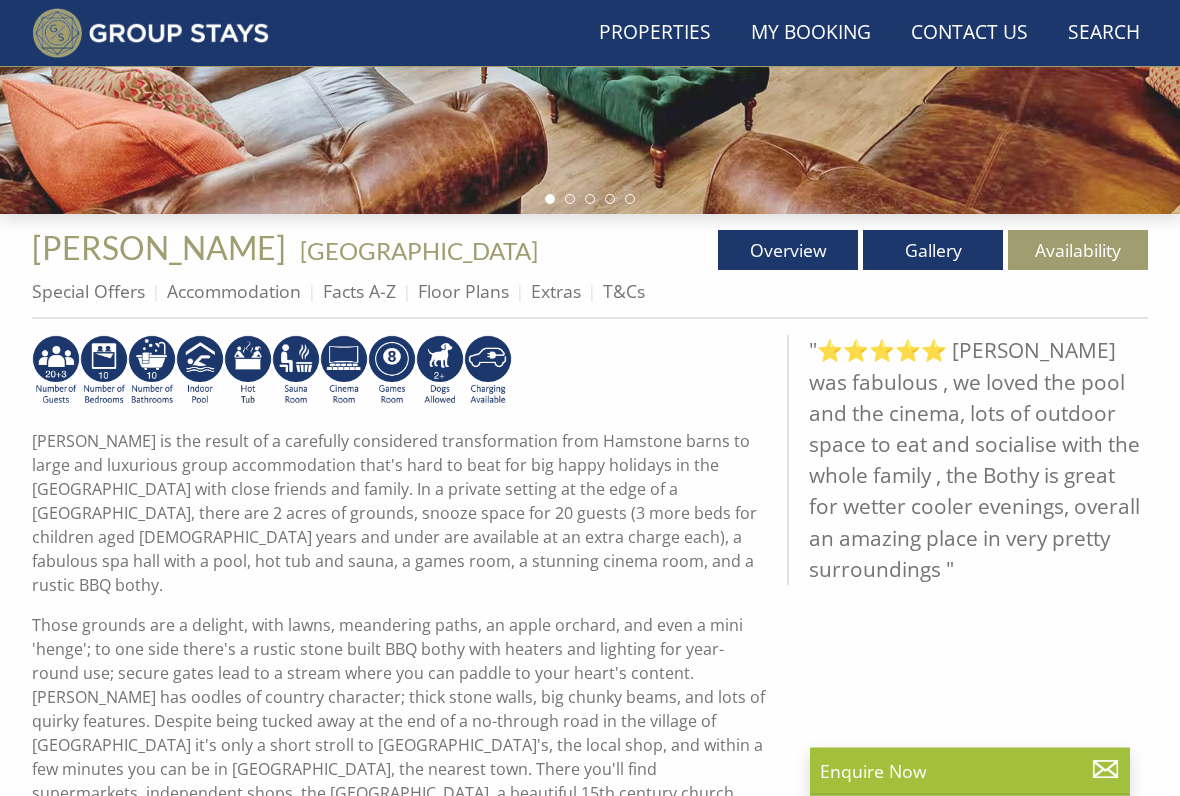 scroll, scrollTop: 558, scrollLeft: 0, axis: vertical 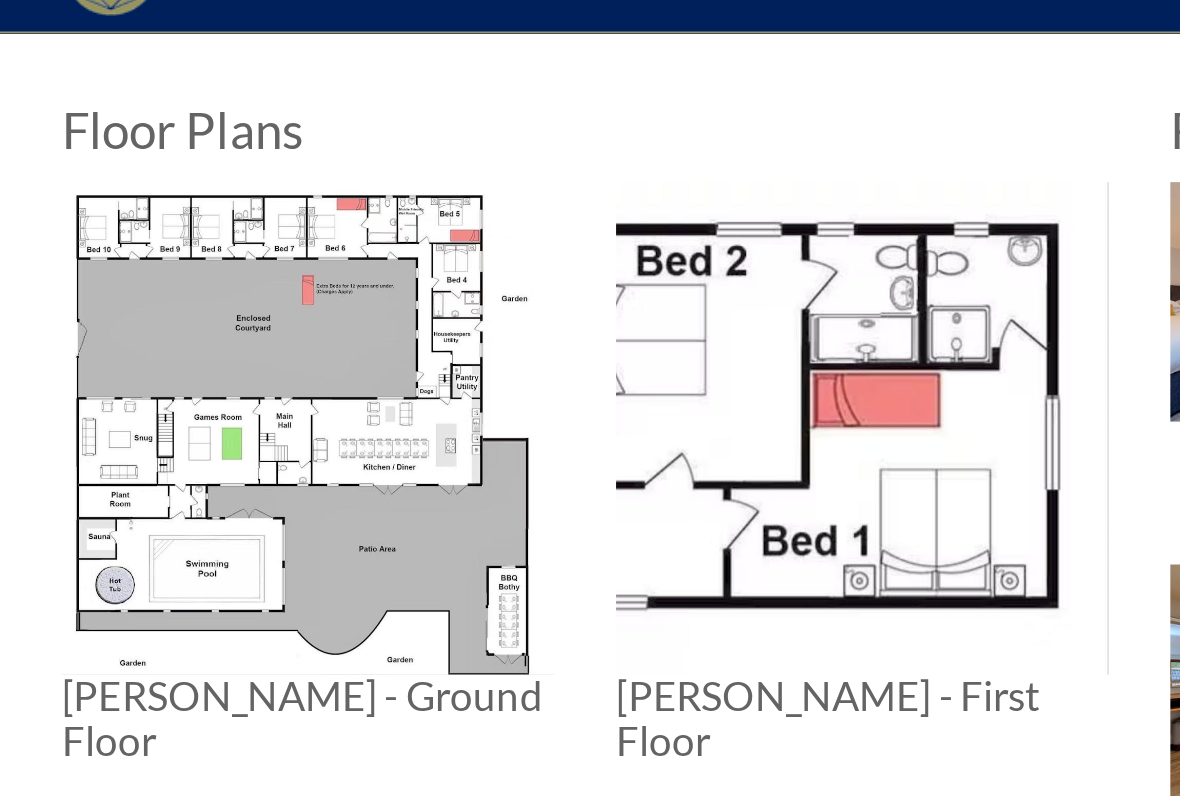 click at bounding box center [159, 271] 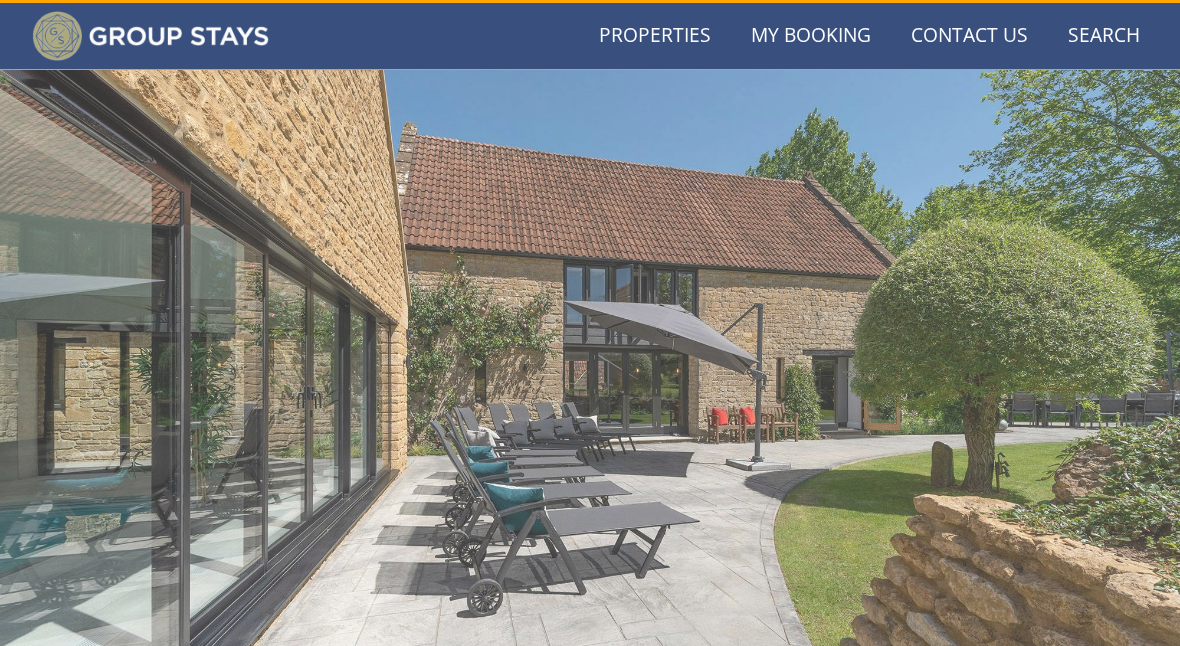 scroll, scrollTop: 44, scrollLeft: 0, axis: vertical 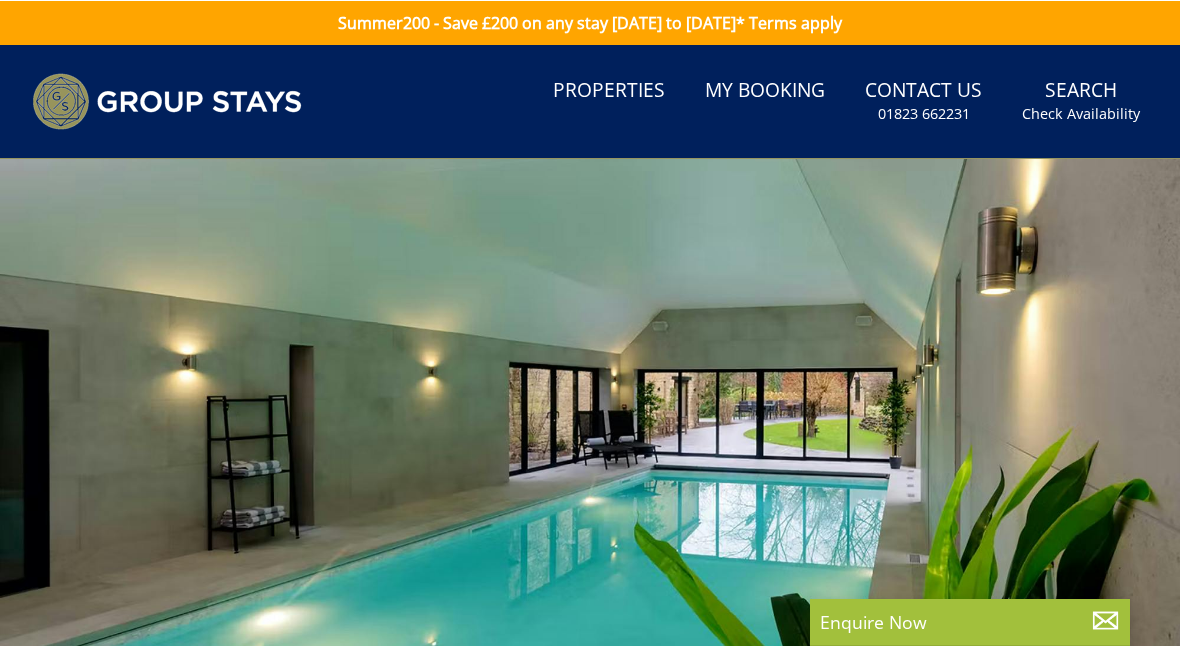 select on "10" 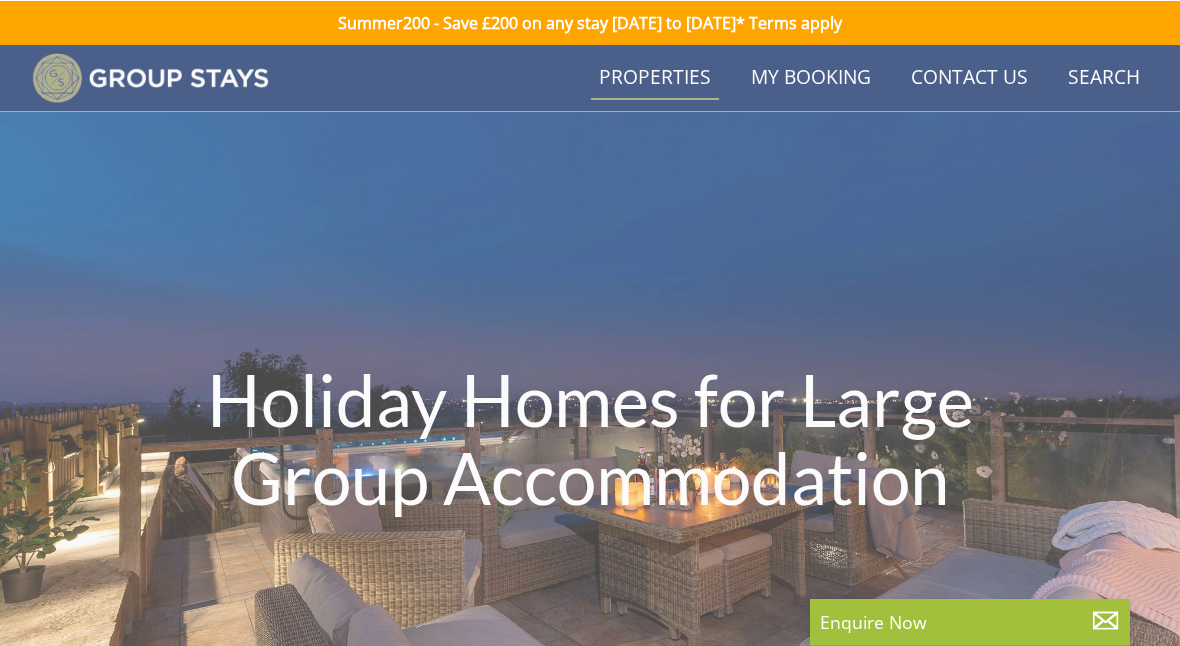 scroll, scrollTop: 2074, scrollLeft: 0, axis: vertical 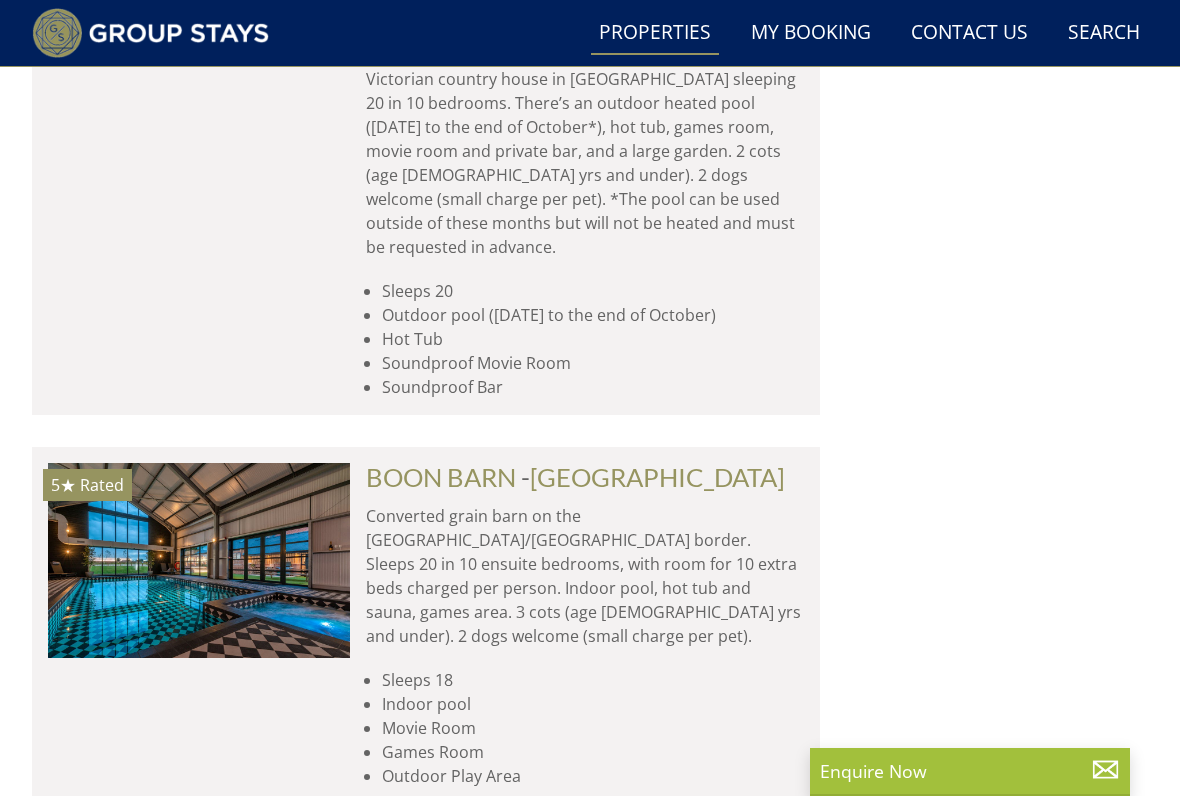 click on "Converted grain barn on the [GEOGRAPHIC_DATA]/[GEOGRAPHIC_DATA] border. Sleeps 20 in 10 ensuite bedrooms, with room for 10 extra beds charged per person. Indoor pool, hot tub and sauna, games area. 3 cots (age [DEMOGRAPHIC_DATA] yrs and under). 2 dogs welcome (small charge per pet)." at bounding box center [585, 576] 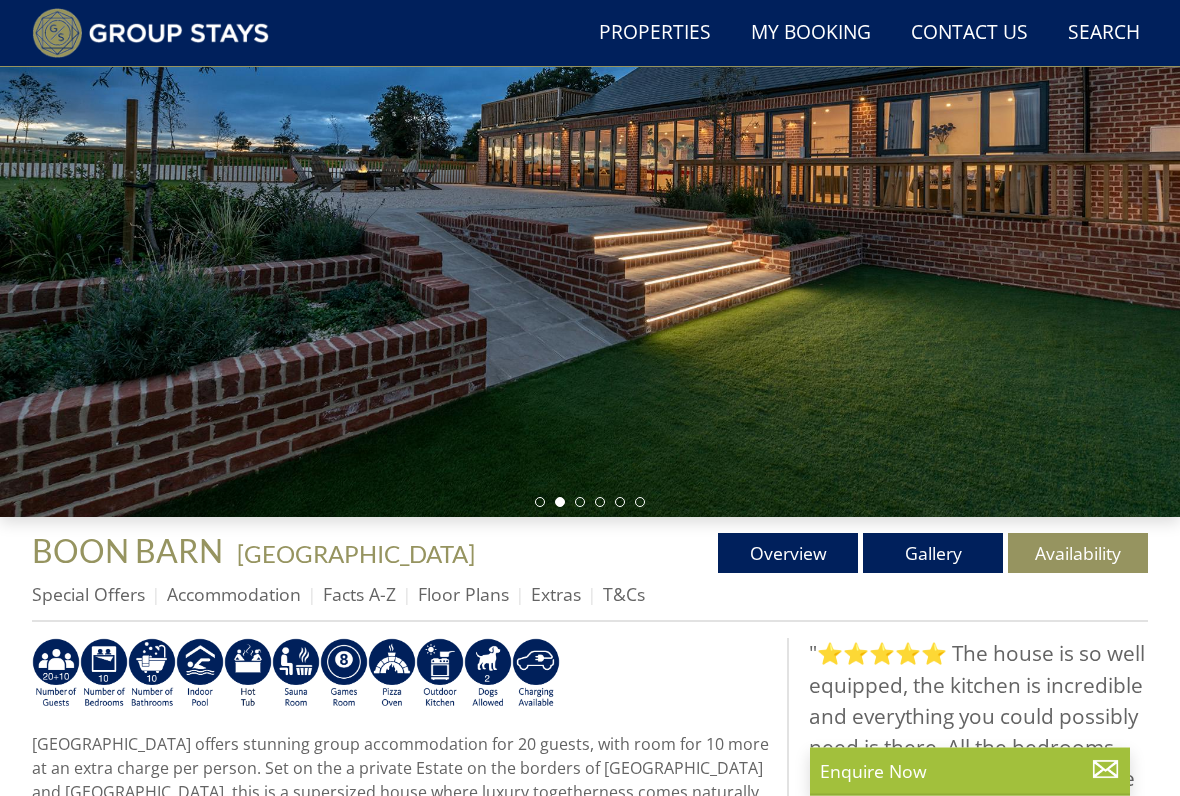 scroll, scrollTop: 255, scrollLeft: 0, axis: vertical 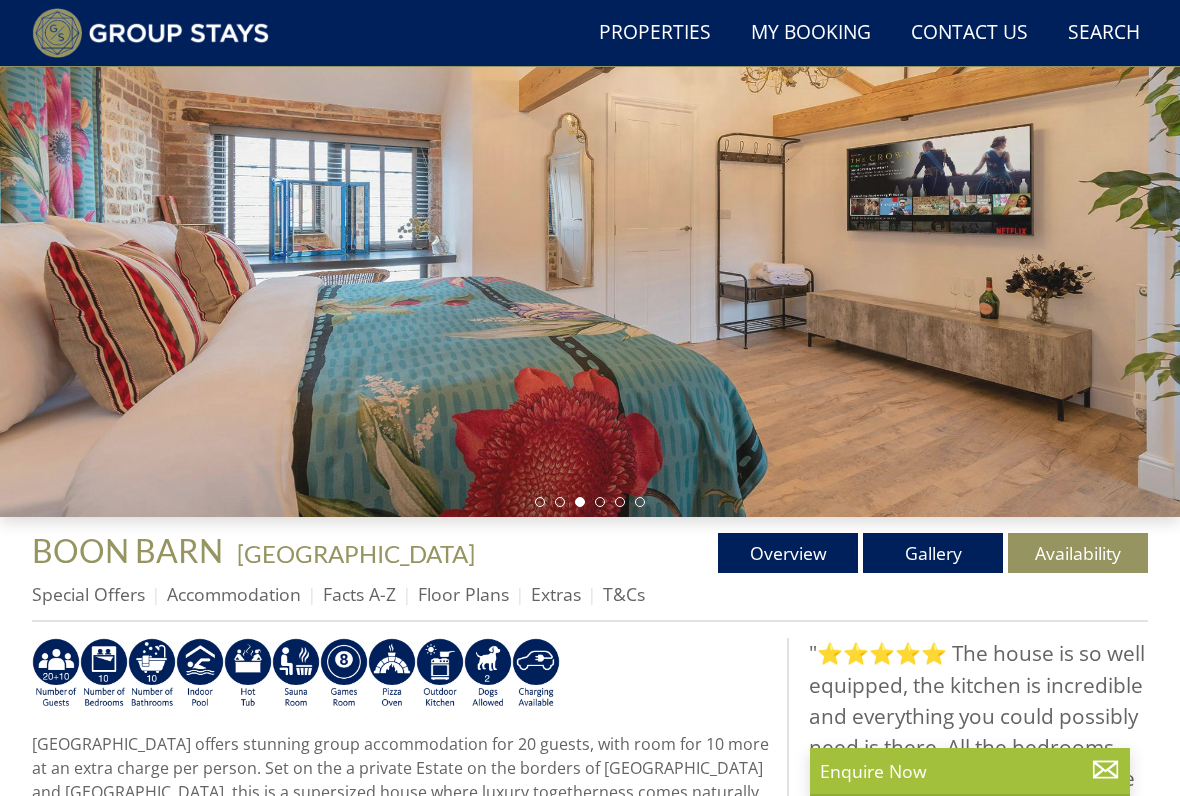 click on "Gallery" at bounding box center (933, 553) 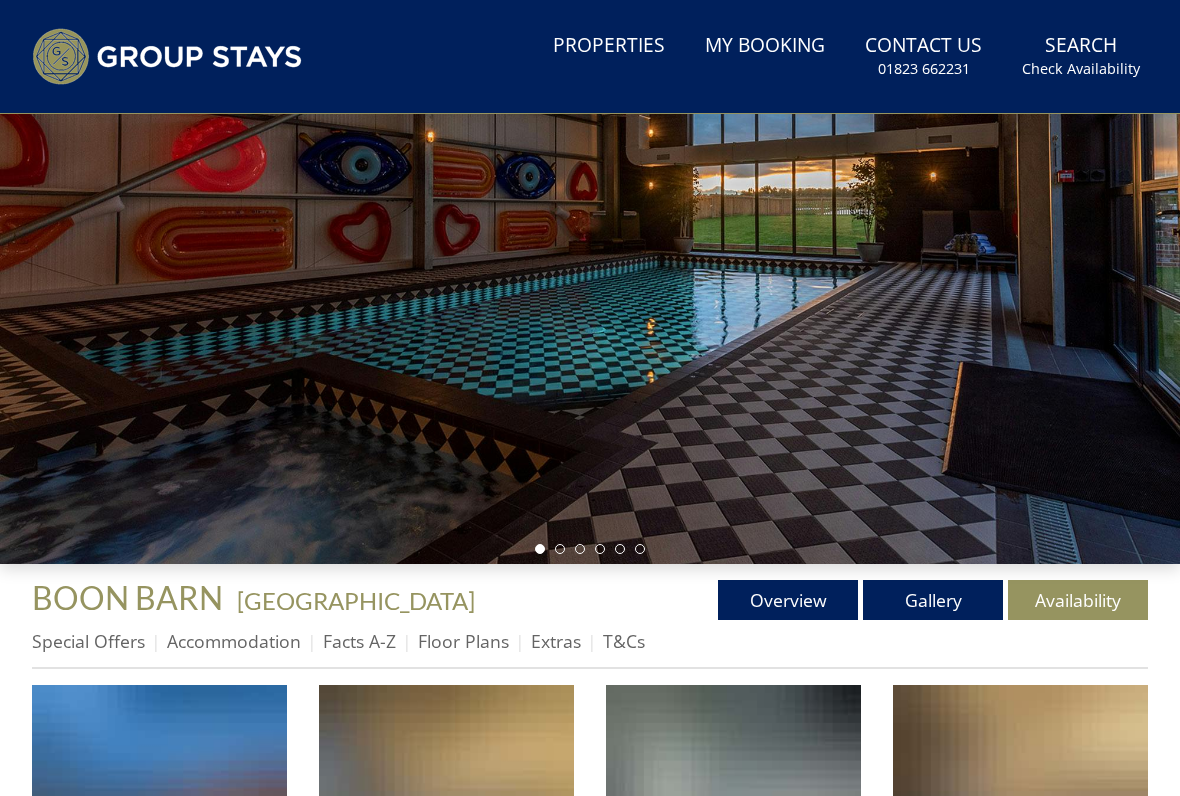 click on "Summer200 - Save £200 on any stay [DATE] to [DATE]* Terms apply
Search
Menu
Properties
My Booking
Contact Us  [PHONE_NUMBER]
Search  Check Availability
Guests
1
2
3
4
5
6
7
8
9
10
11
12
13
14
15
16
17
18
19
20
21
22
23
24
25
26
27
28
29
30
31
32
33
34
35
36
37
38
39
40
41
42
43
44
45
46
47
48
49
50
Date
[DATE]
Search" at bounding box center [590, 2417] 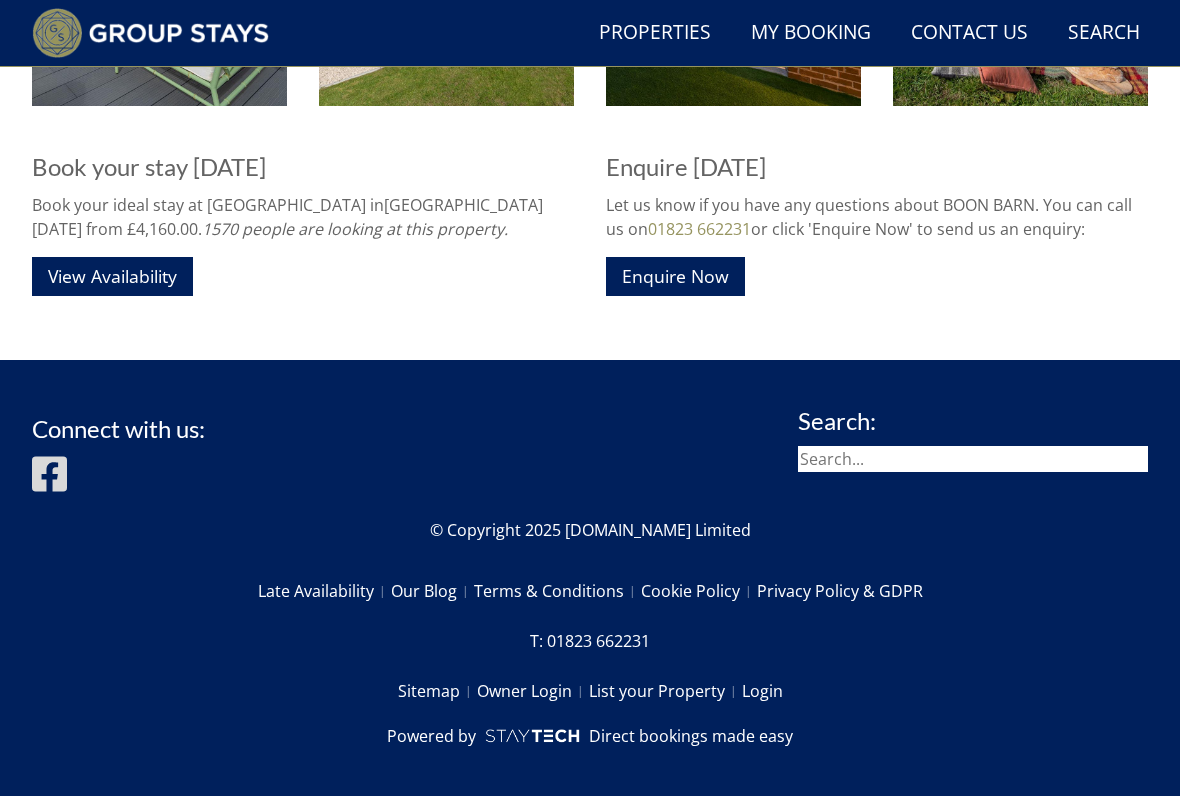 scroll, scrollTop: 4501, scrollLeft: 0, axis: vertical 